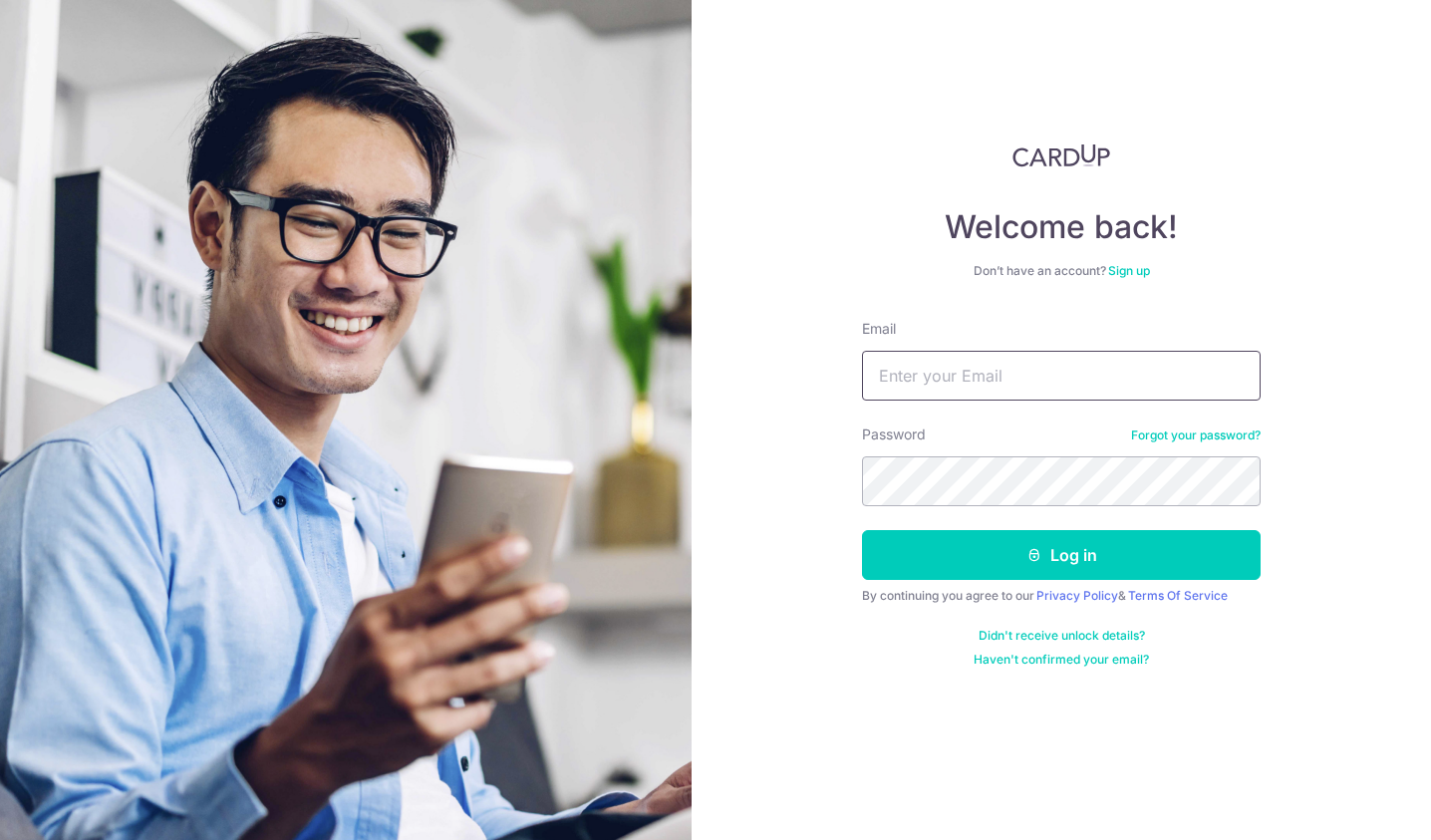 scroll, scrollTop: 0, scrollLeft: 0, axis: both 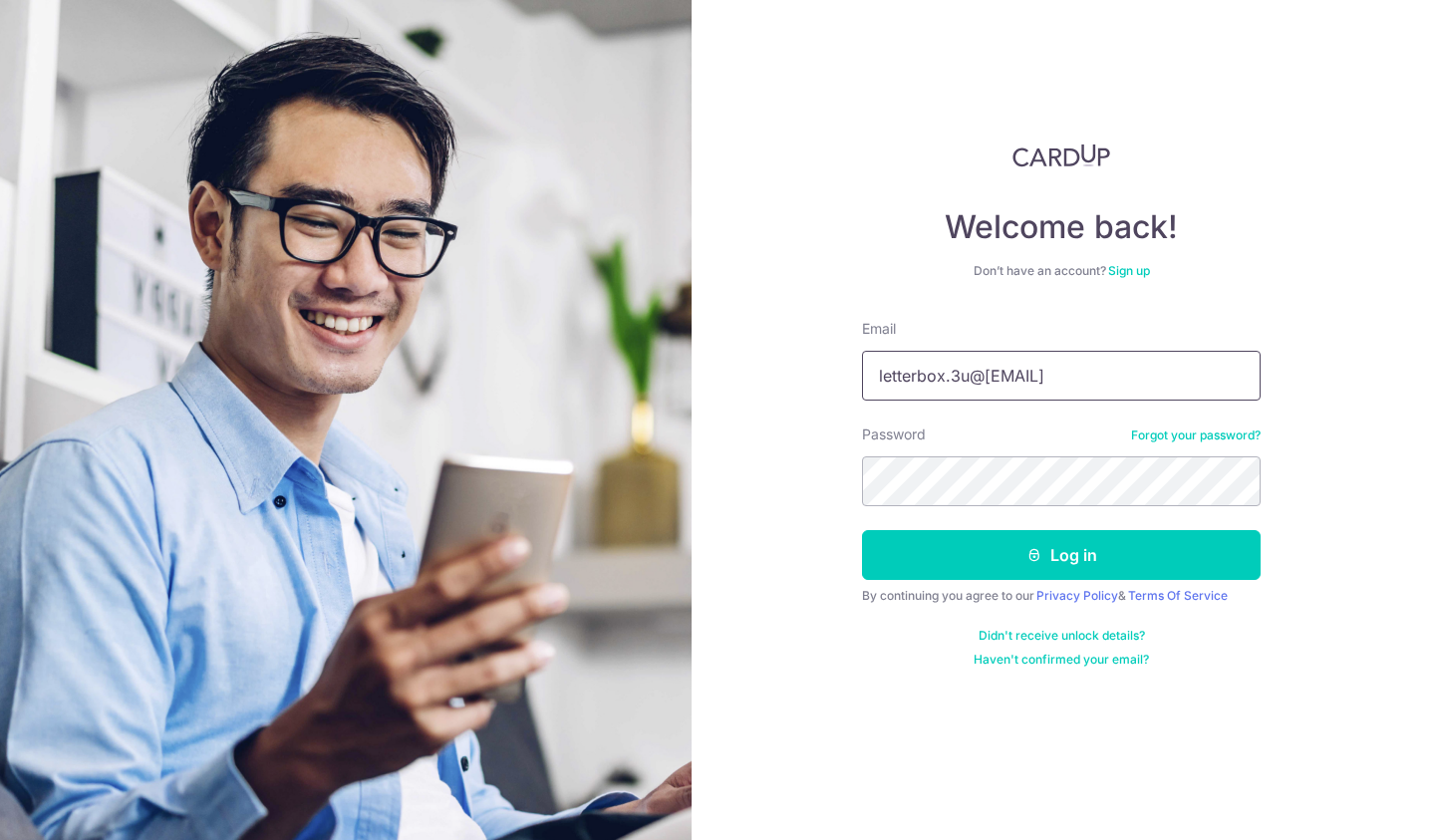 type on "letterbox.3u@hotmail.com" 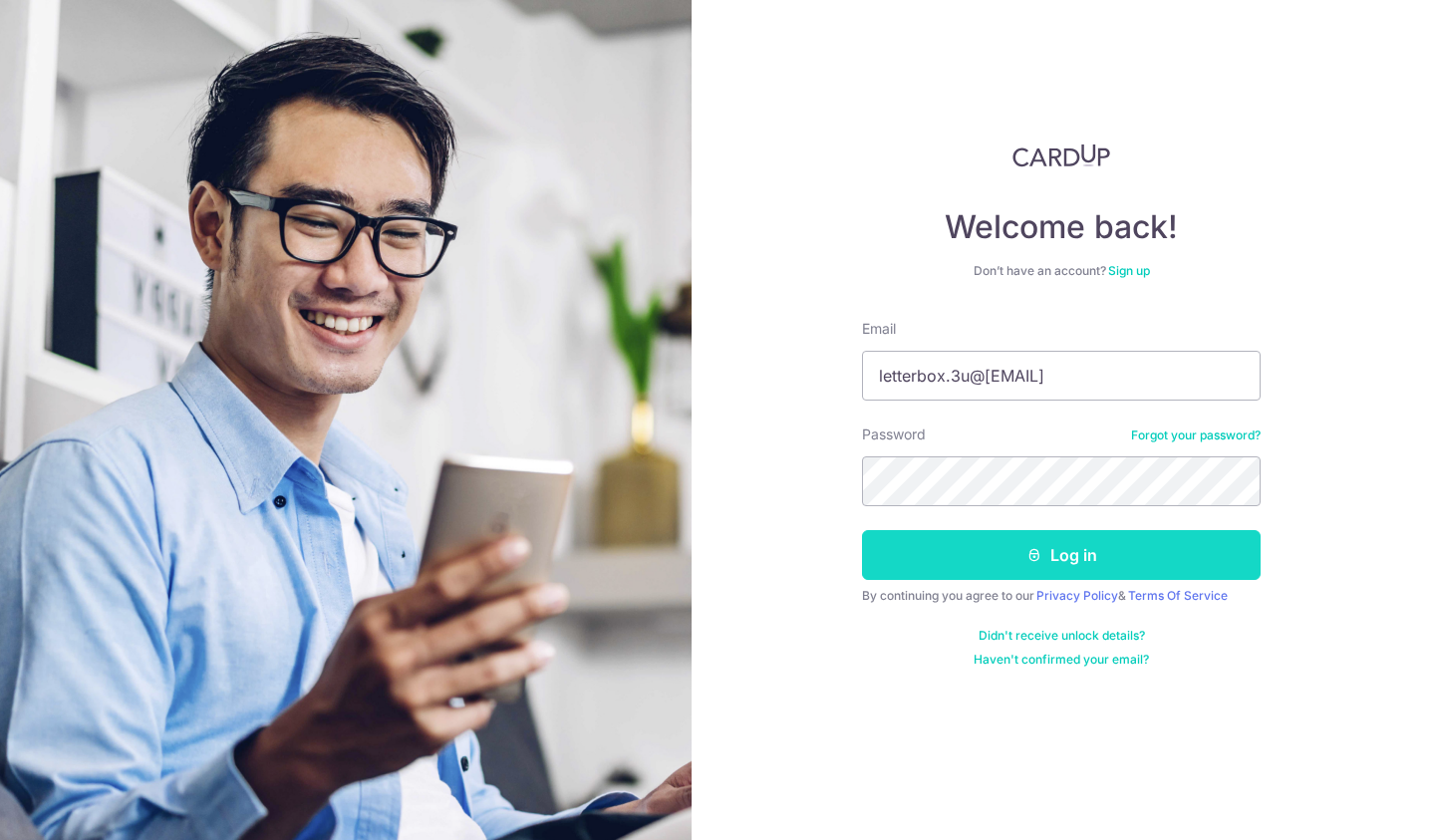 click on "Log in" at bounding box center (1061, 555) 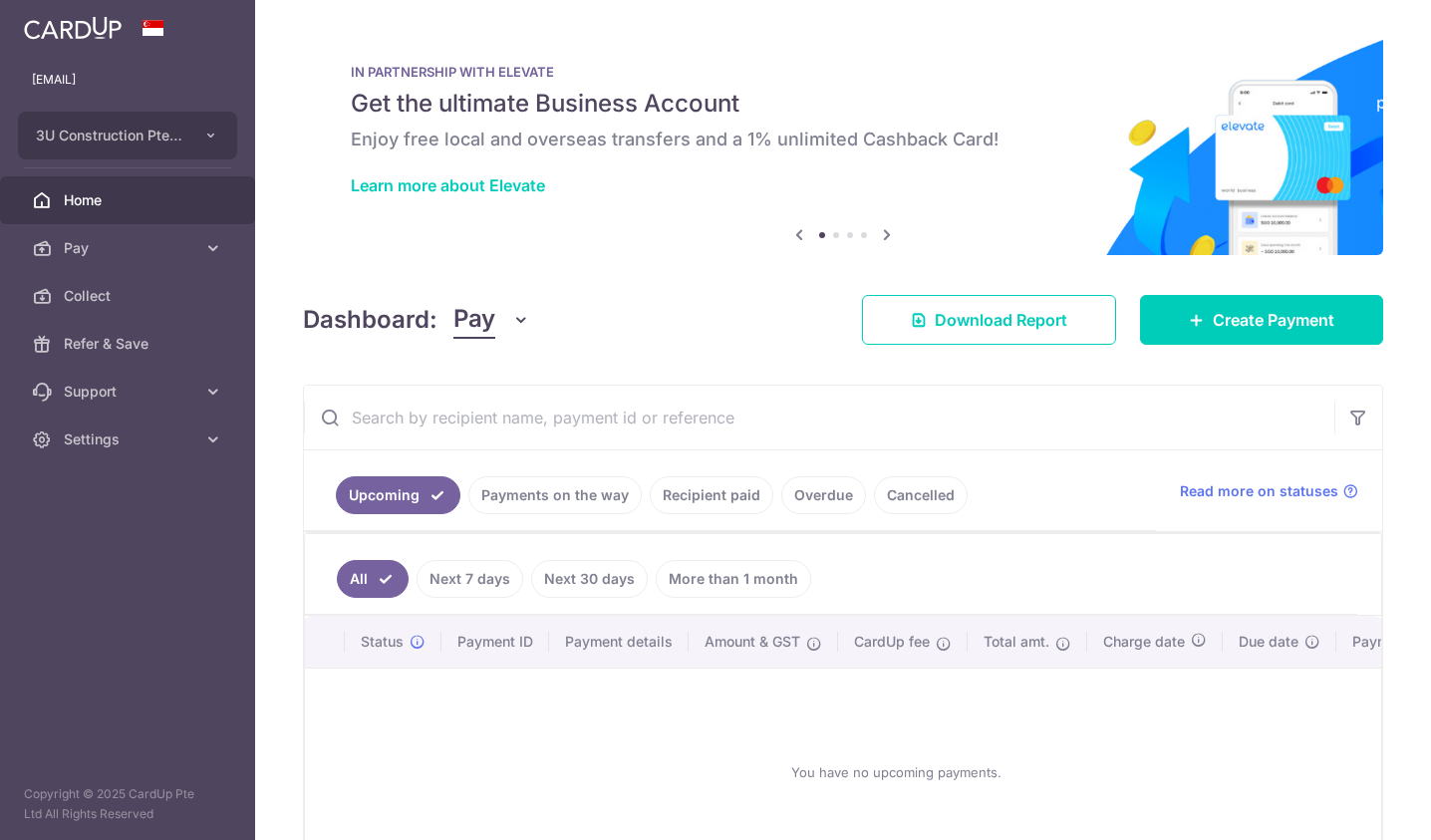 scroll, scrollTop: 0, scrollLeft: 0, axis: both 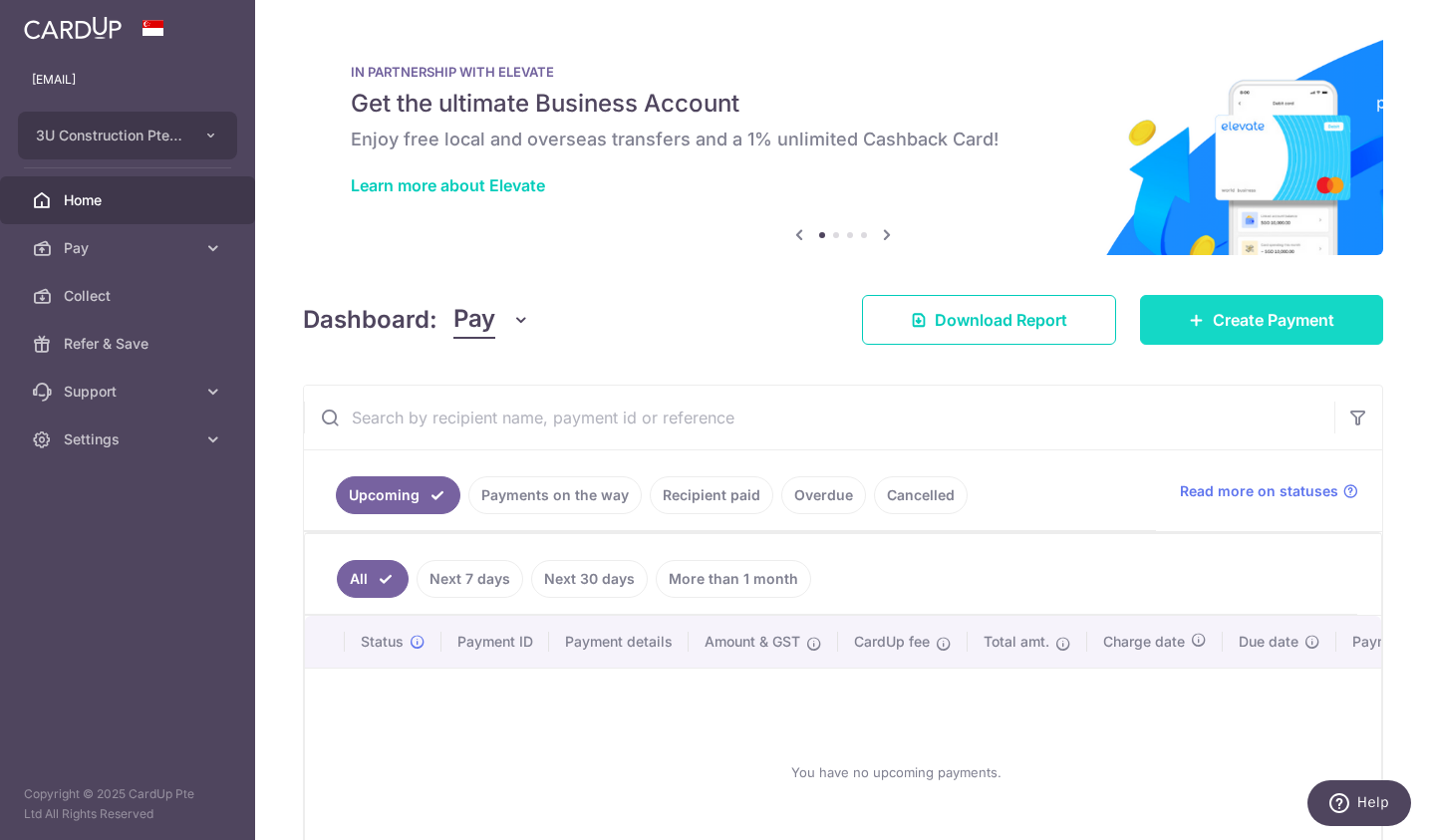 click on "Create Payment" at bounding box center [1274, 320] 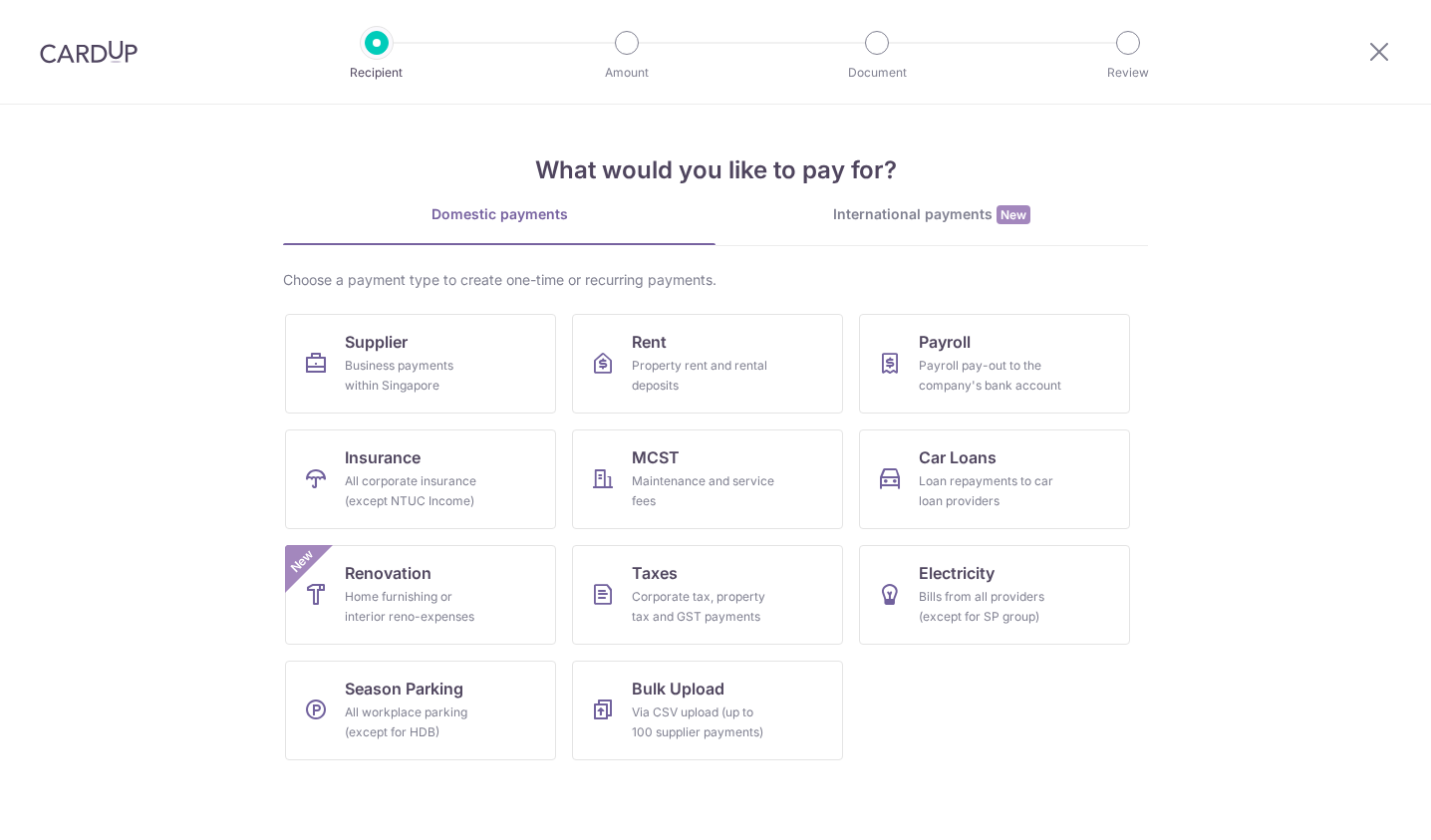 scroll, scrollTop: 0, scrollLeft: 0, axis: both 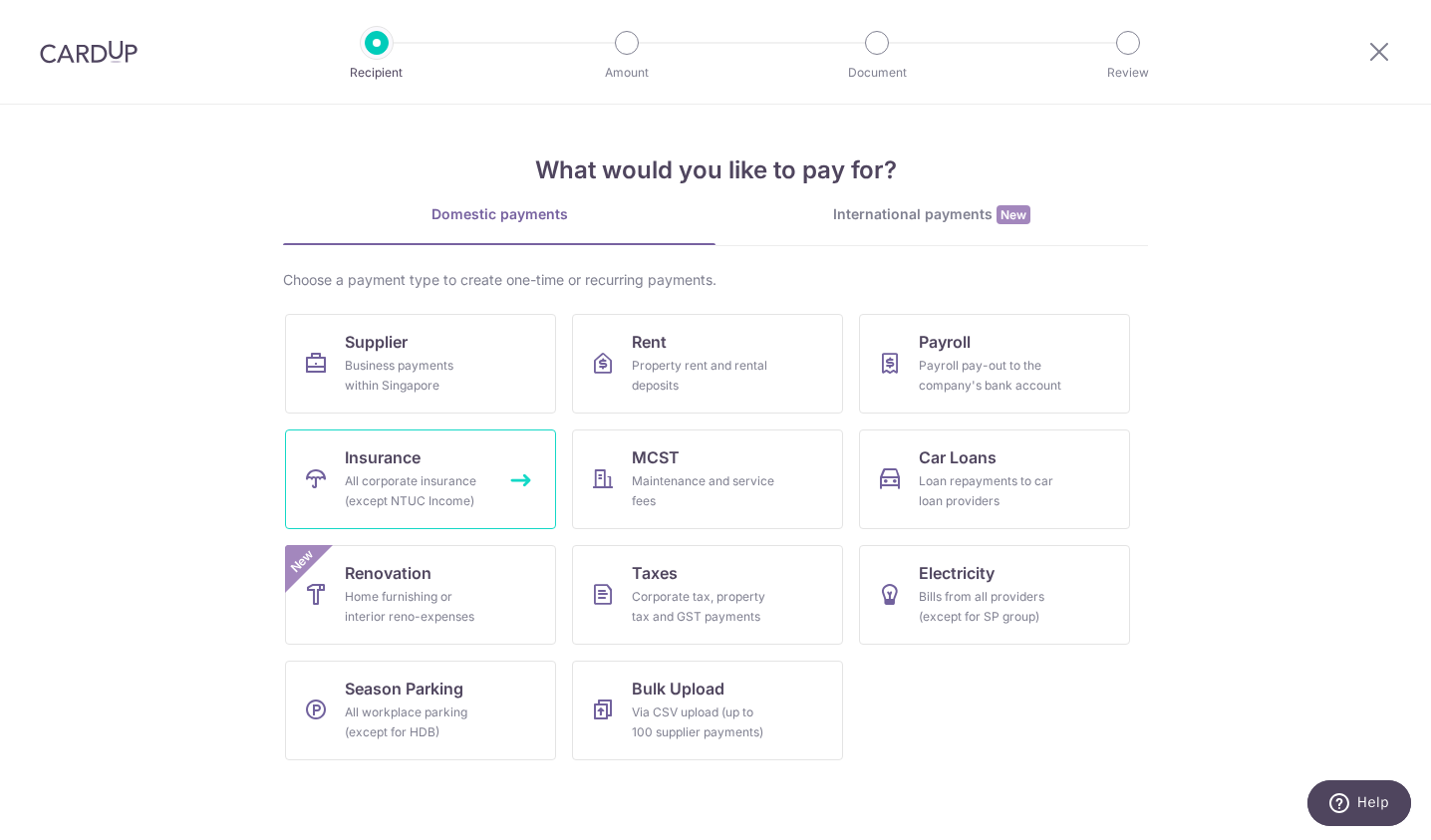 click on "All corporate insurance (except NTUC Income)" at bounding box center [417, 491] 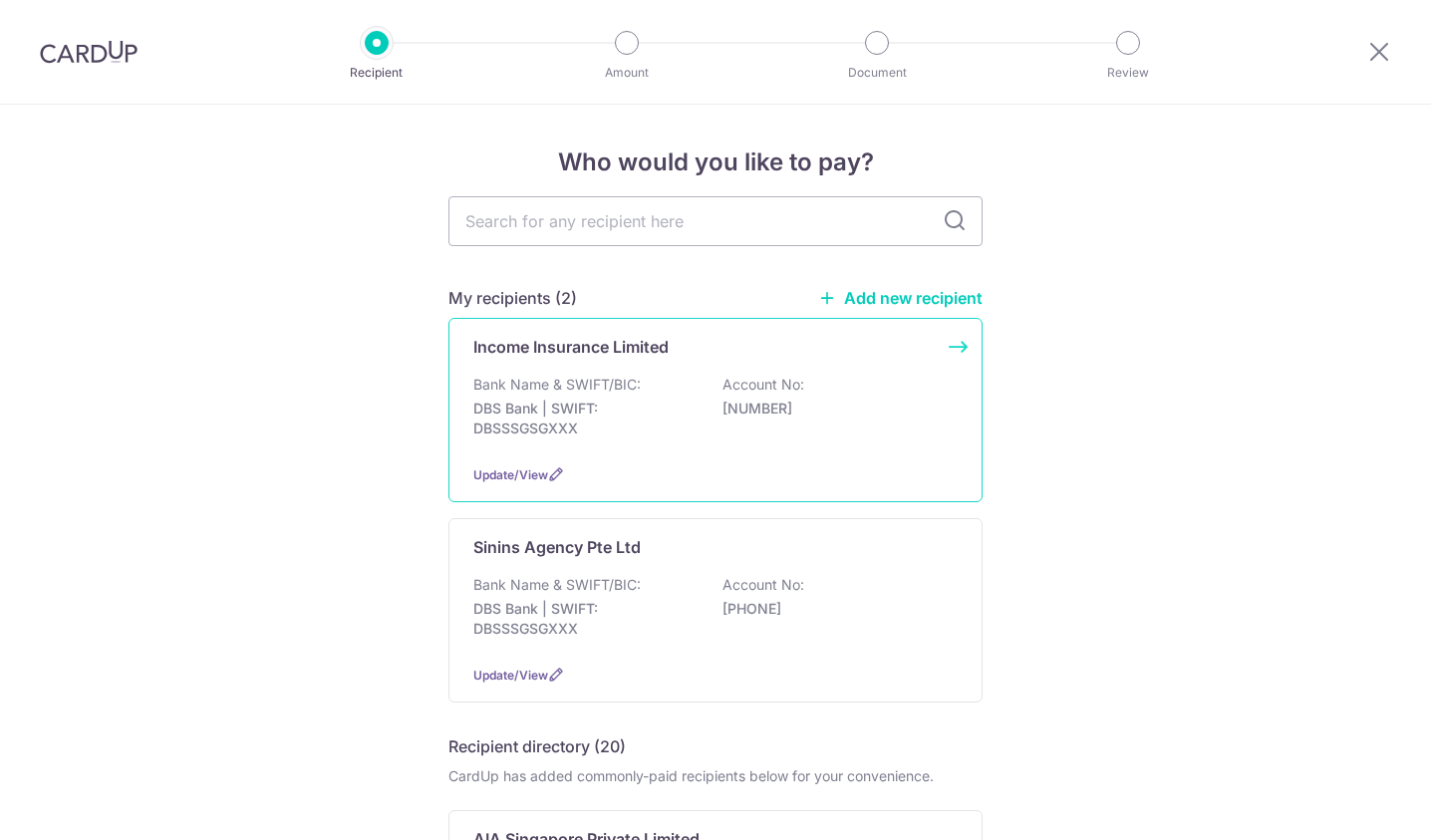 scroll, scrollTop: 0, scrollLeft: 0, axis: both 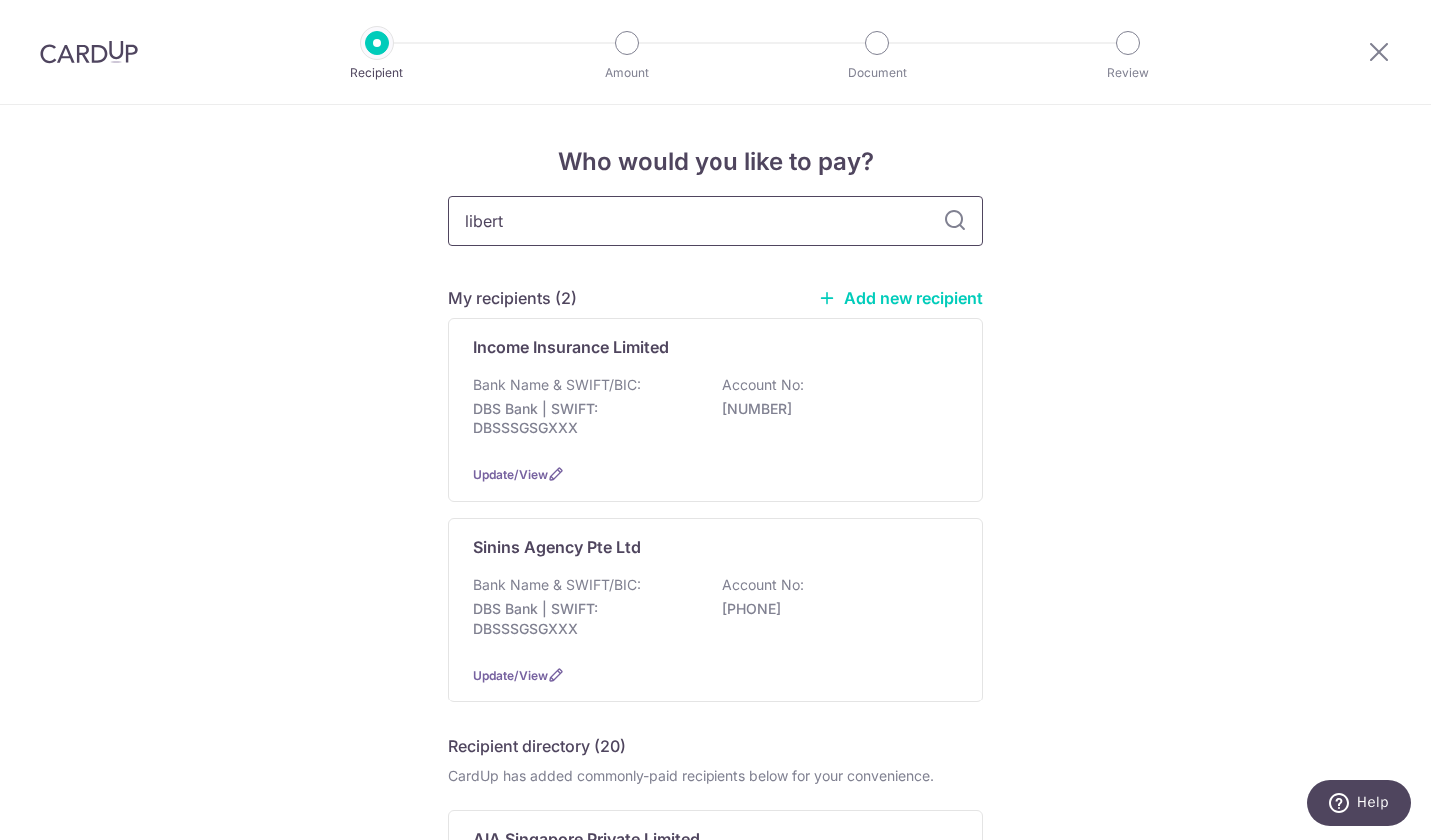 type on "liberty" 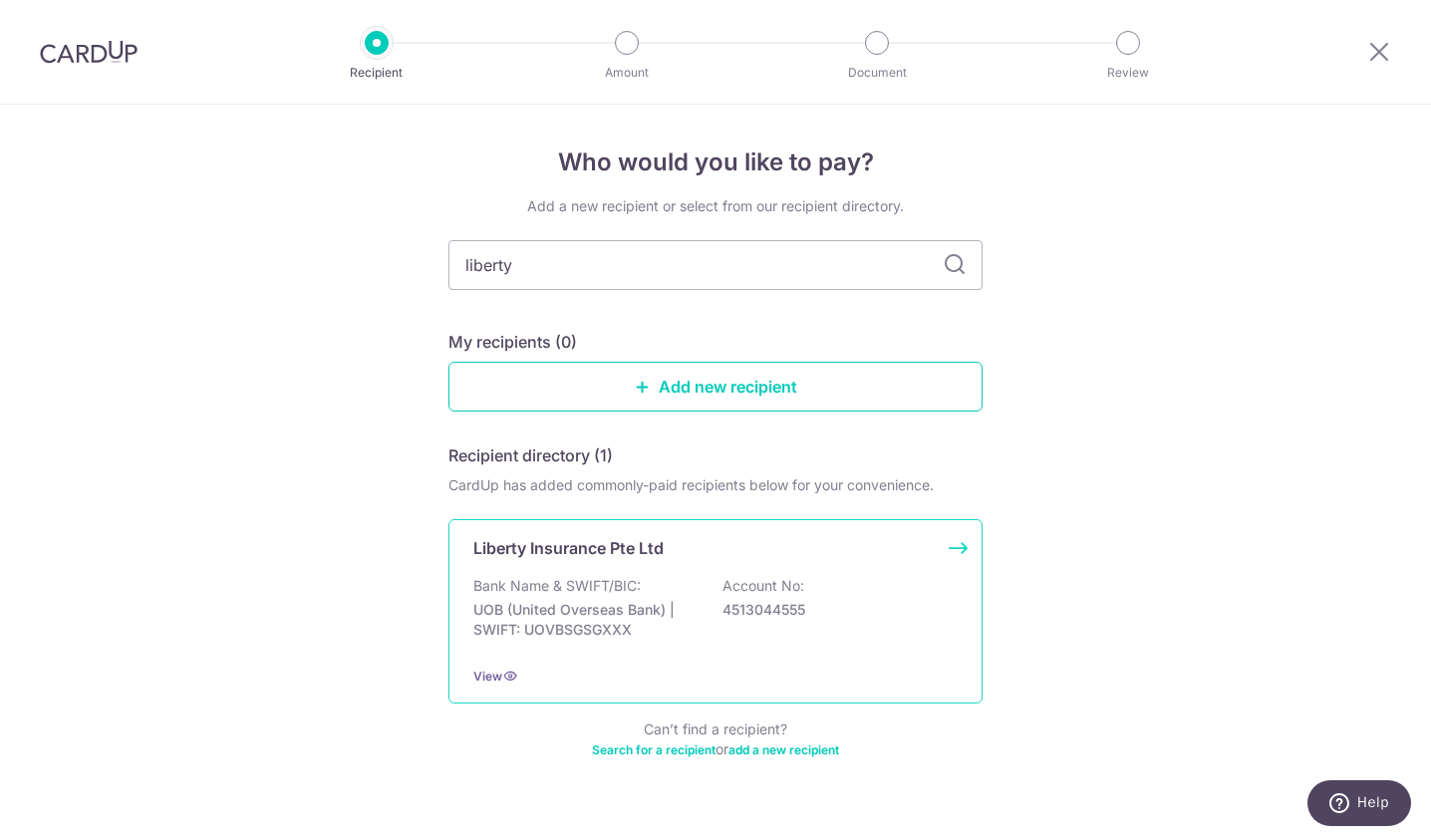 click on "Liberty Insurance Pte Ltd
Bank Name & SWIFT/BIC:
UOB (United Overseas Bank) | SWIFT: UOVBSGSGXXX
Account No:
4513044555
View" at bounding box center [716, 611] 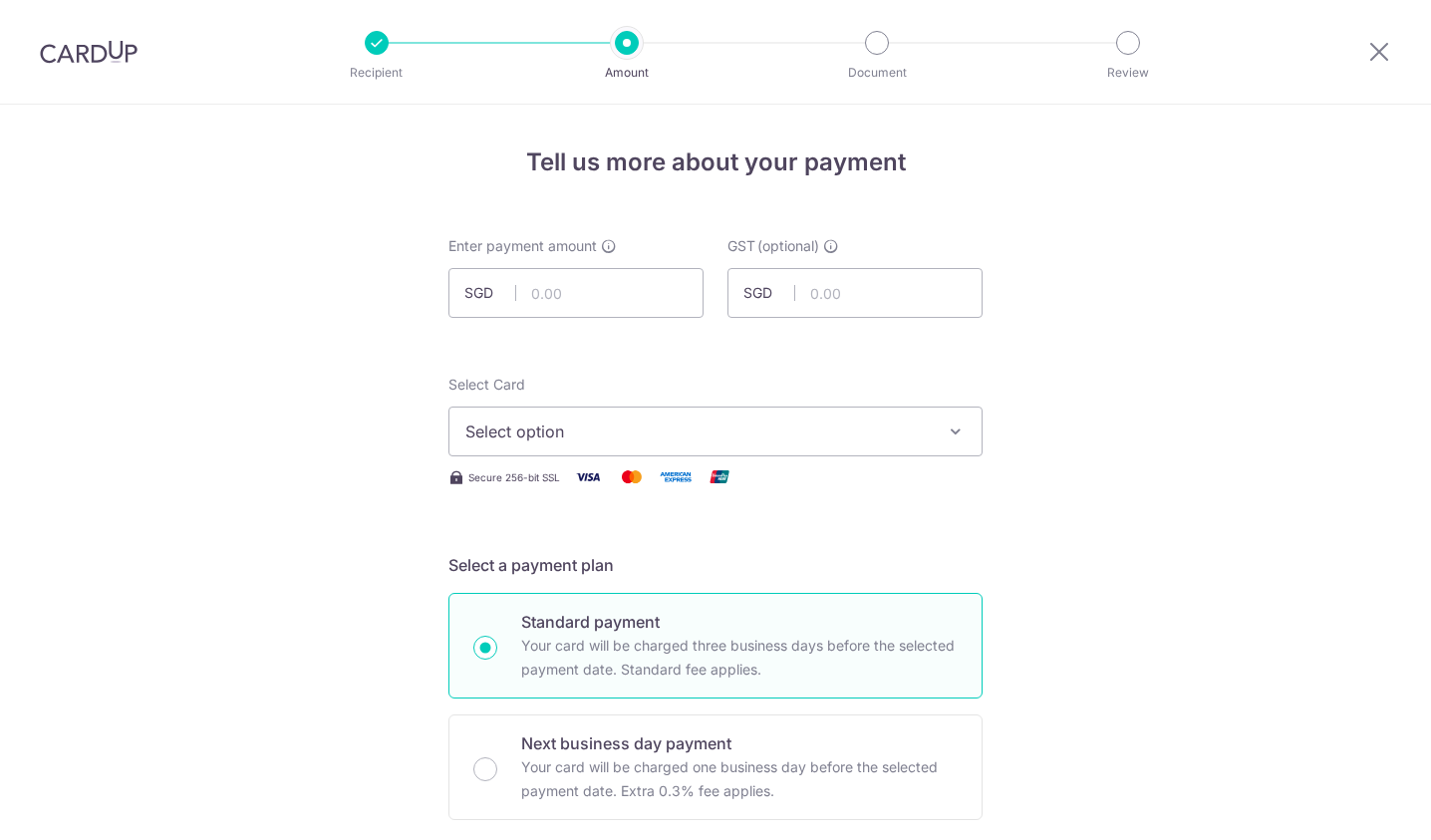 scroll, scrollTop: 0, scrollLeft: 0, axis: both 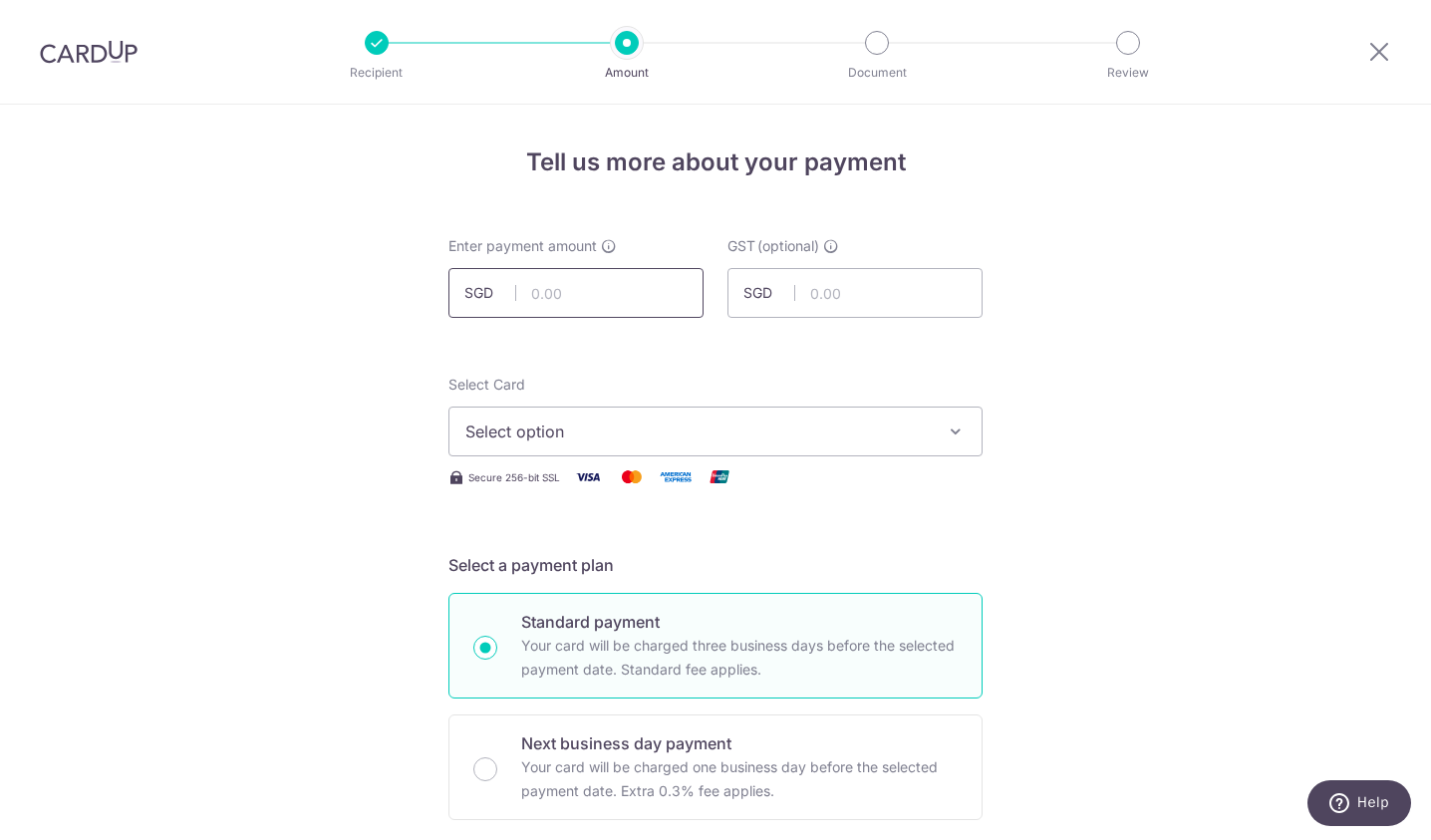 click at bounding box center [576, 293] 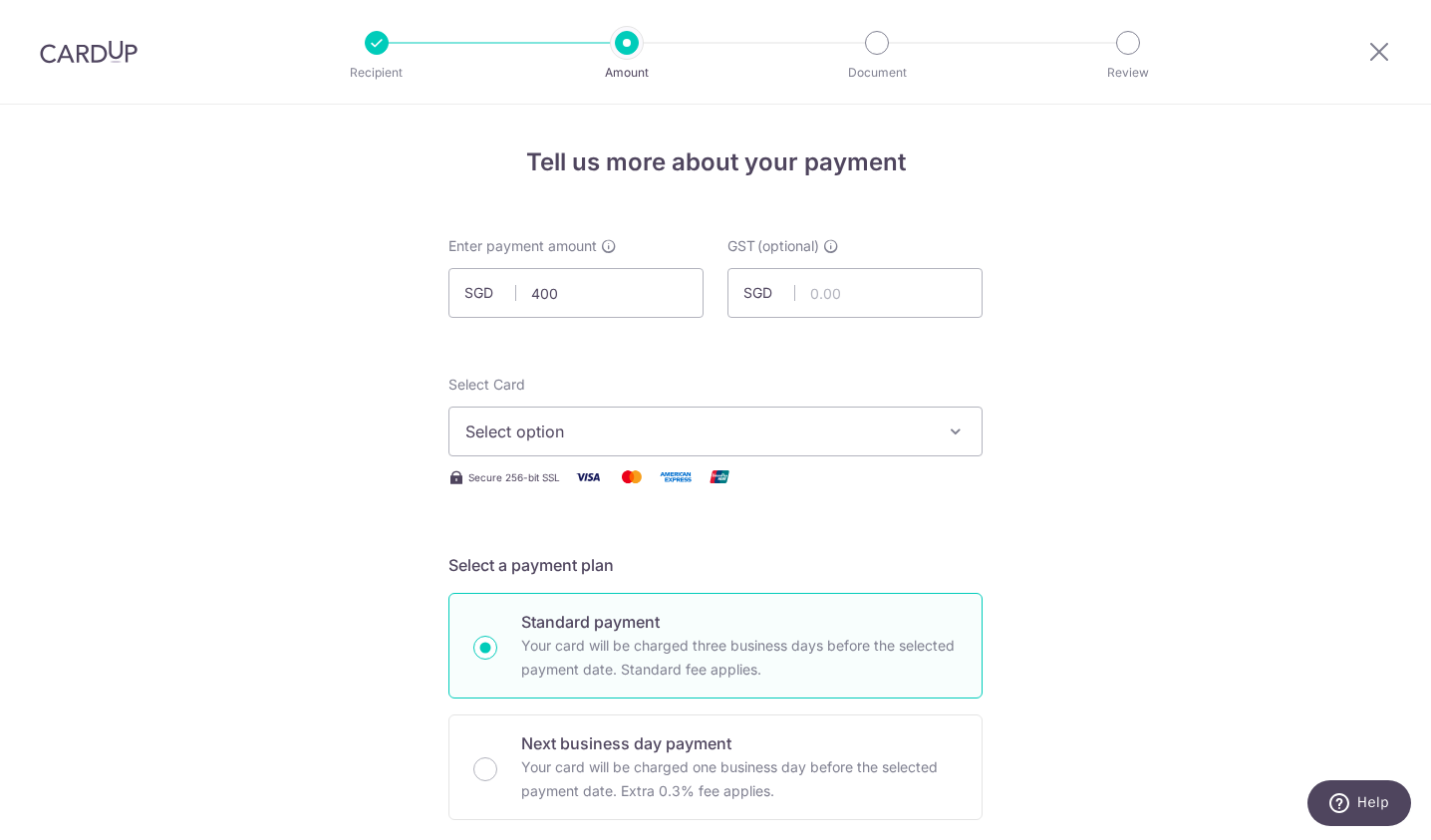 type on "400.00" 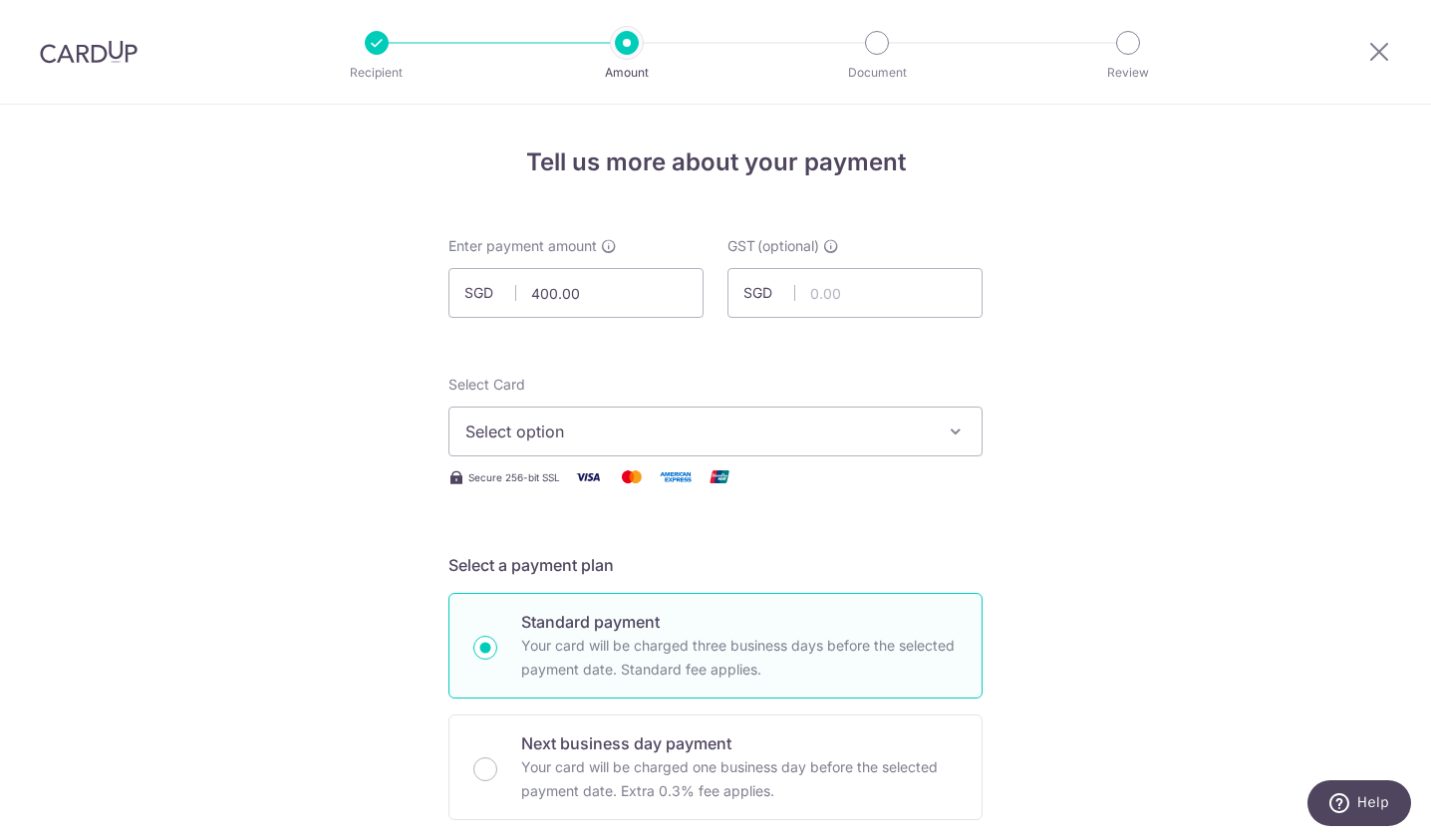 click on "Select option" at bounding box center (698, 431) 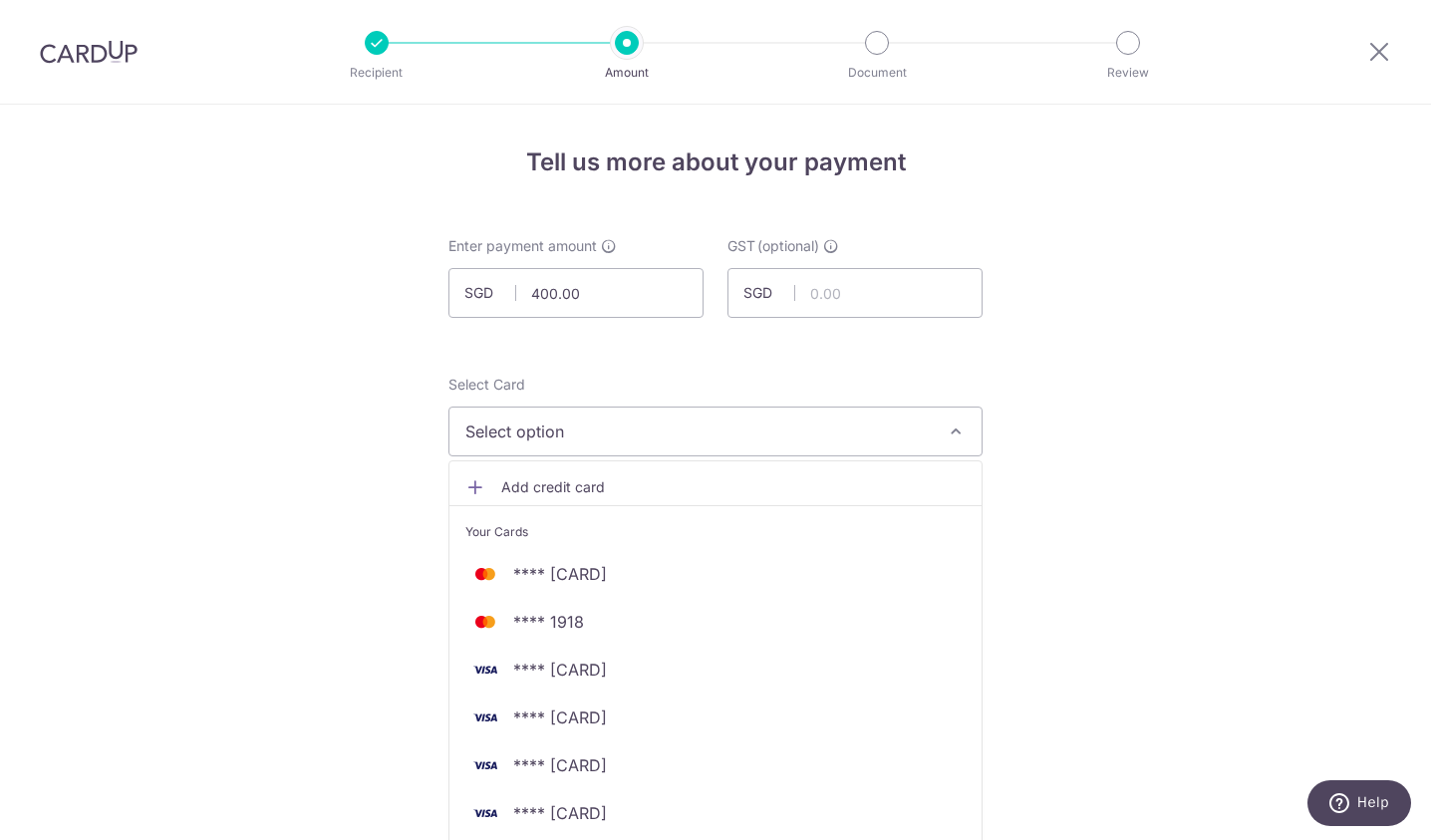 scroll, scrollTop: 199, scrollLeft: 0, axis: vertical 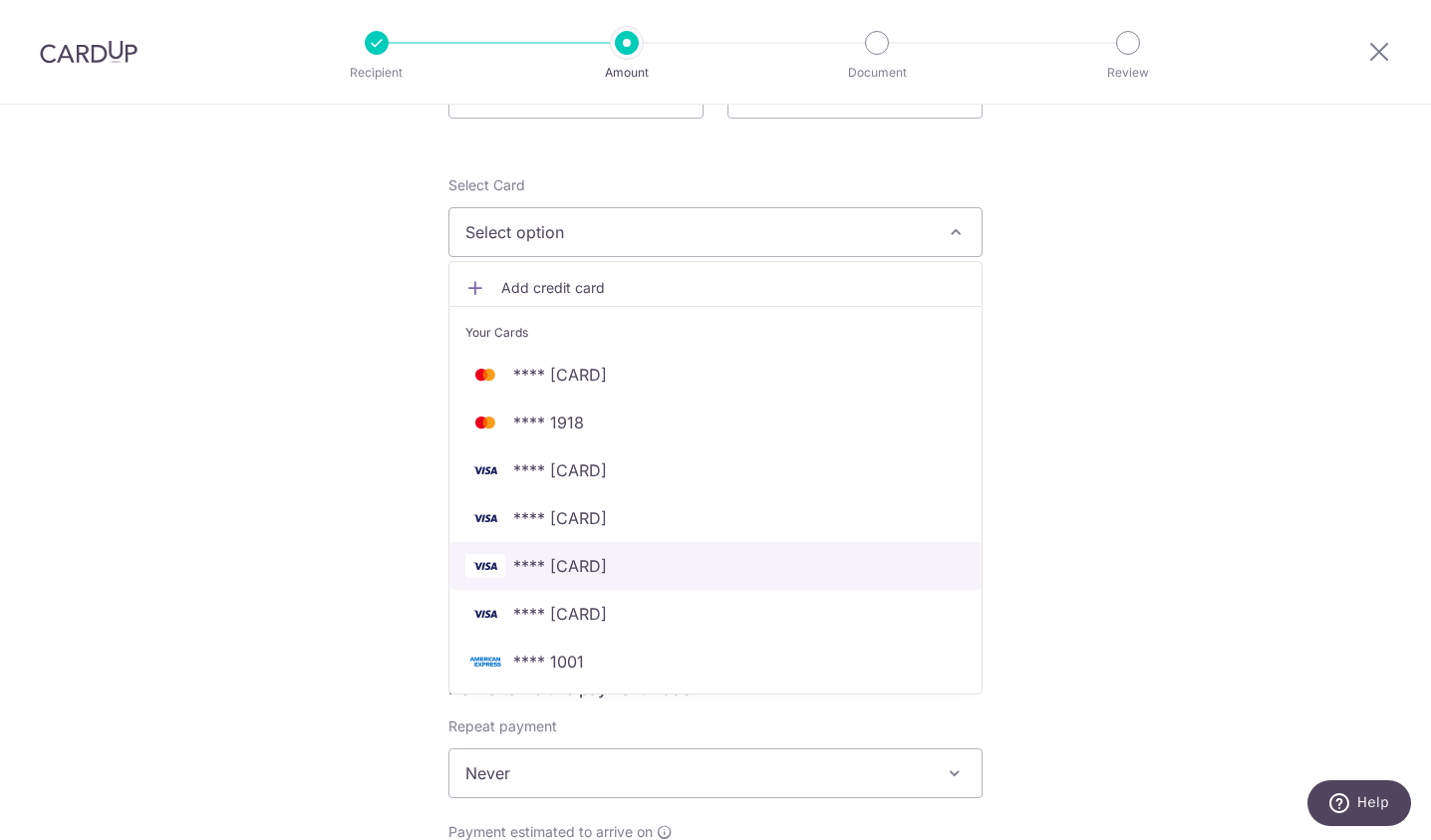 click on "**** 5605" at bounding box center (716, 566) 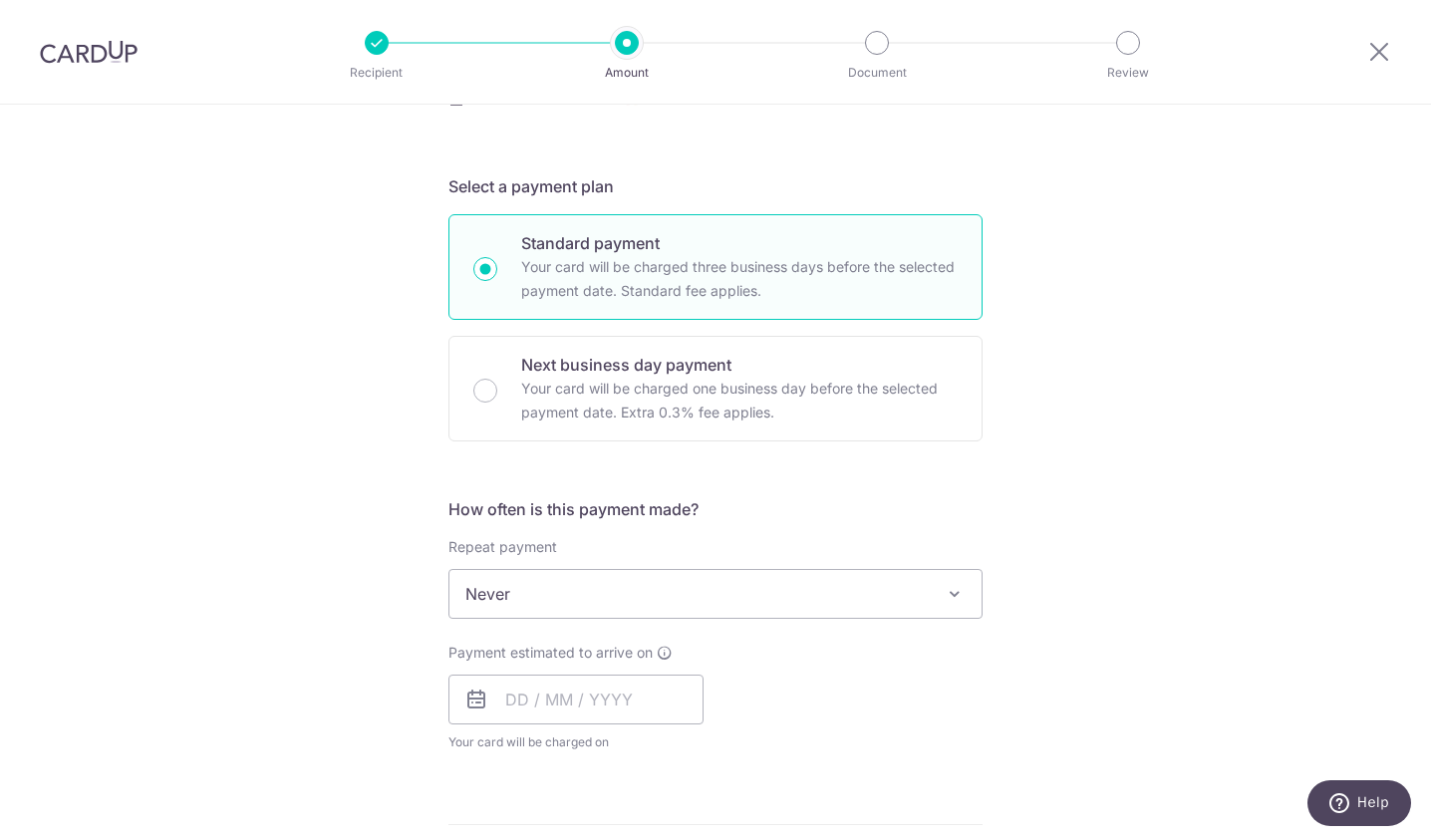 scroll, scrollTop: 531, scrollLeft: 0, axis: vertical 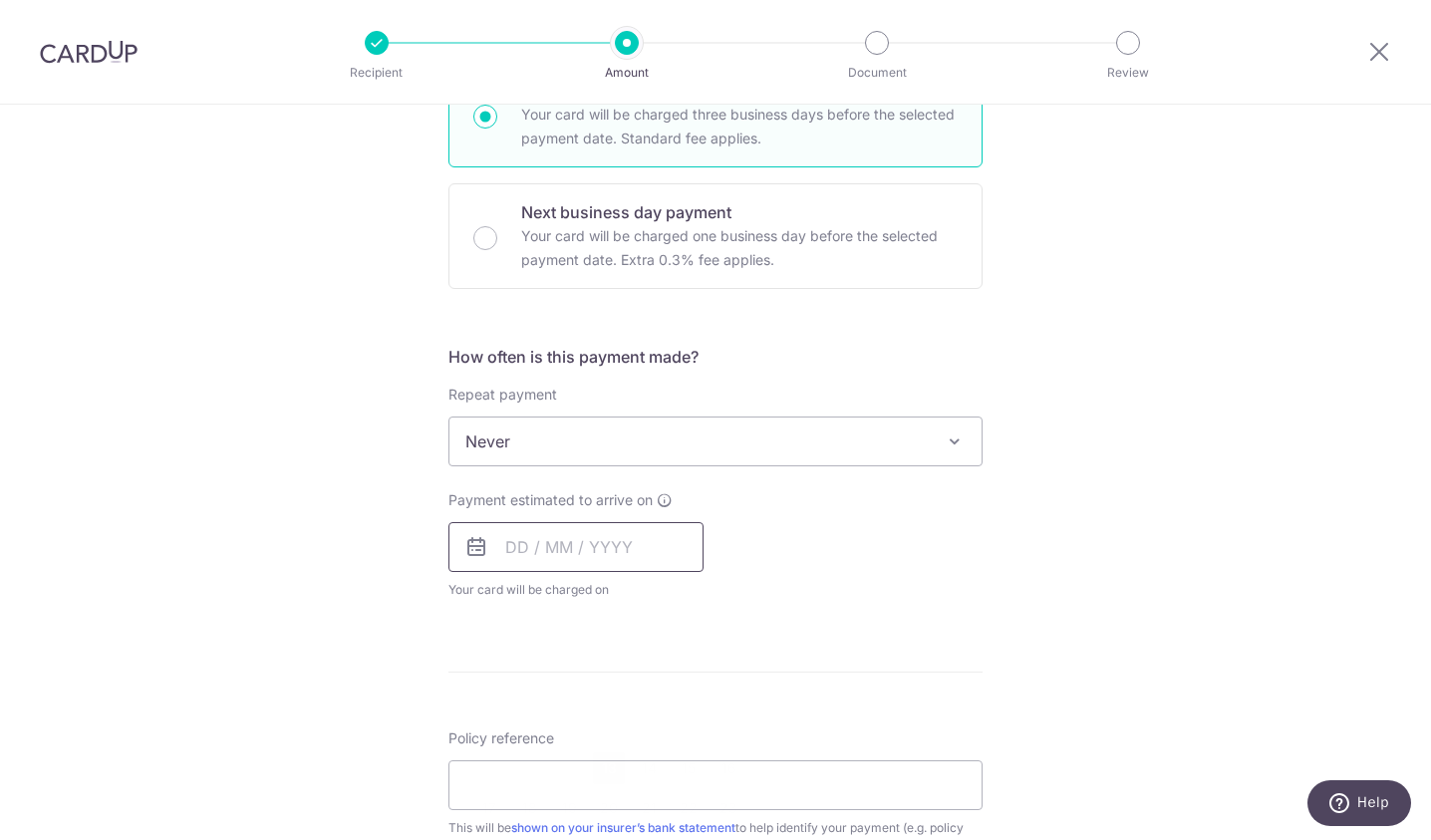 click at bounding box center [576, 547] 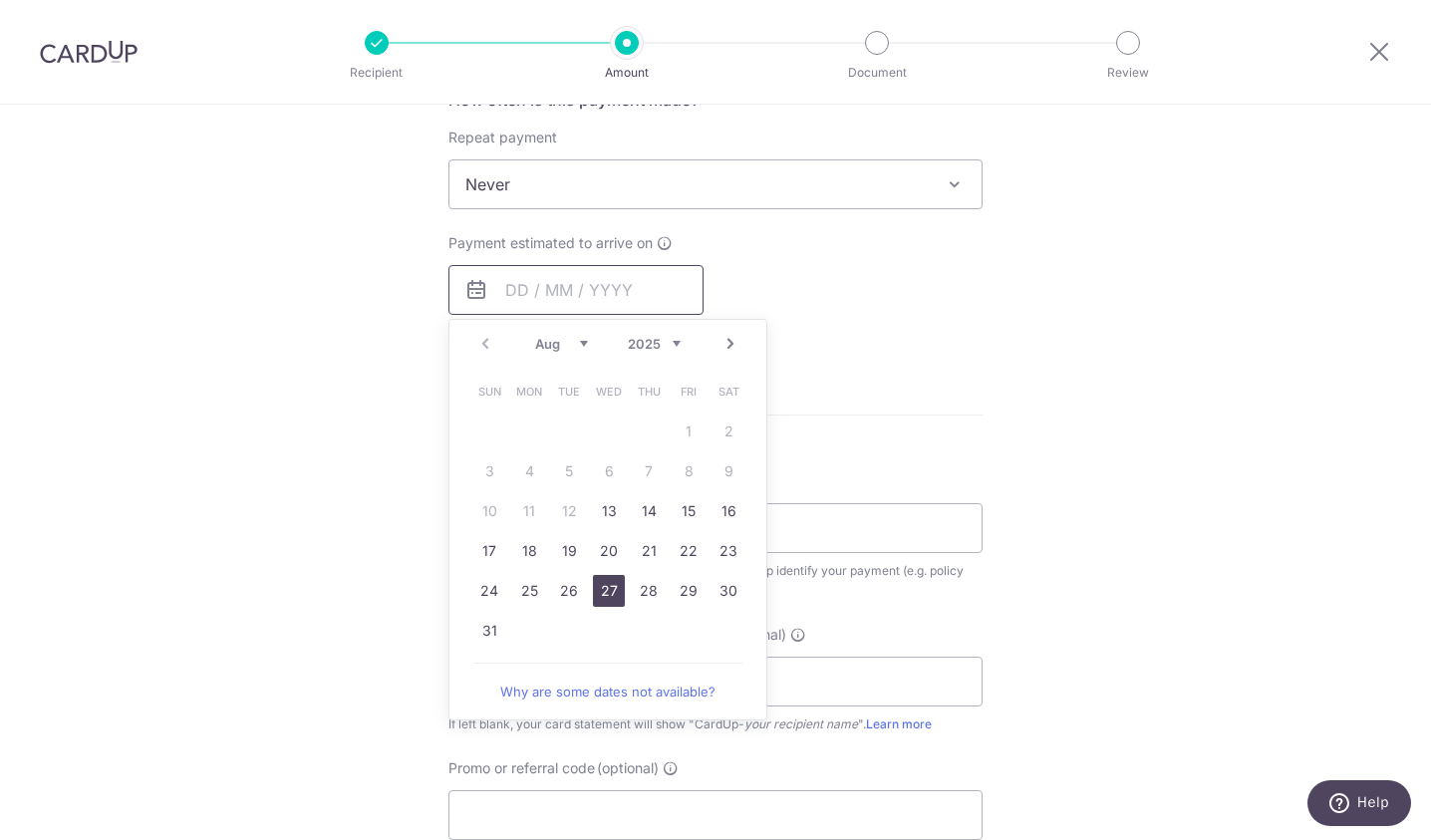 scroll, scrollTop: 797, scrollLeft: 0, axis: vertical 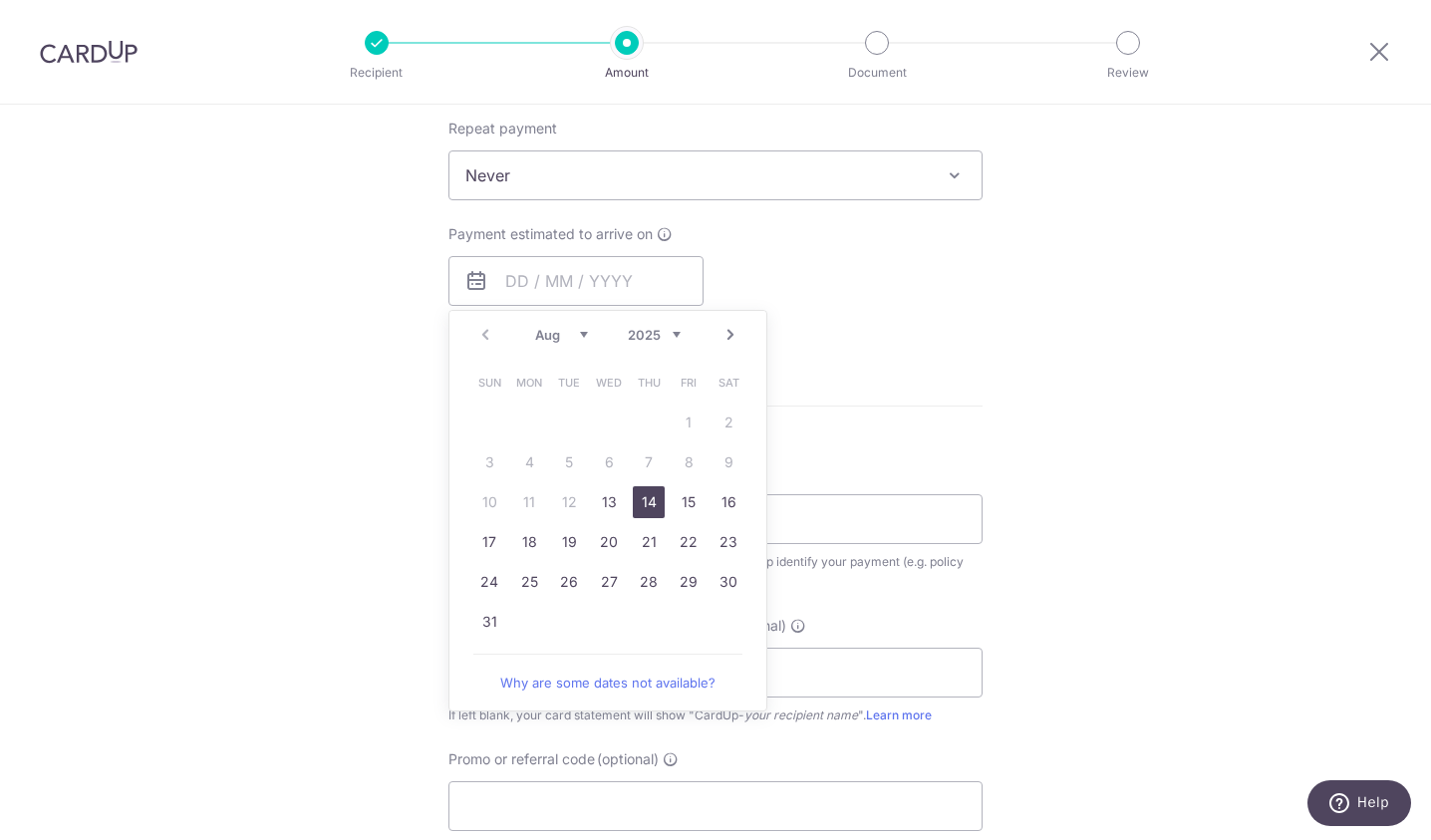 click on "14" at bounding box center [649, 502] 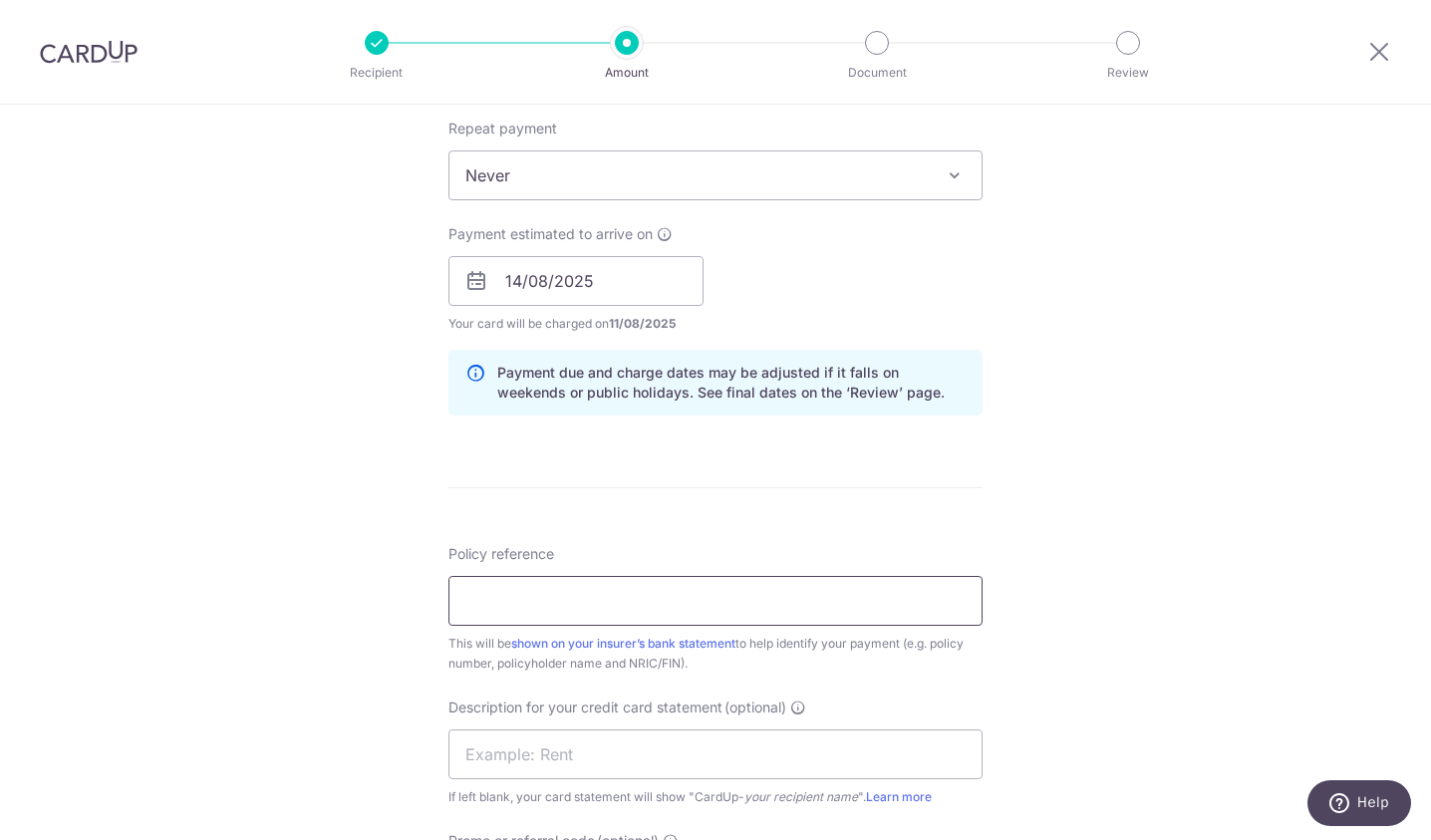 click on "Policy reference" at bounding box center (716, 601) 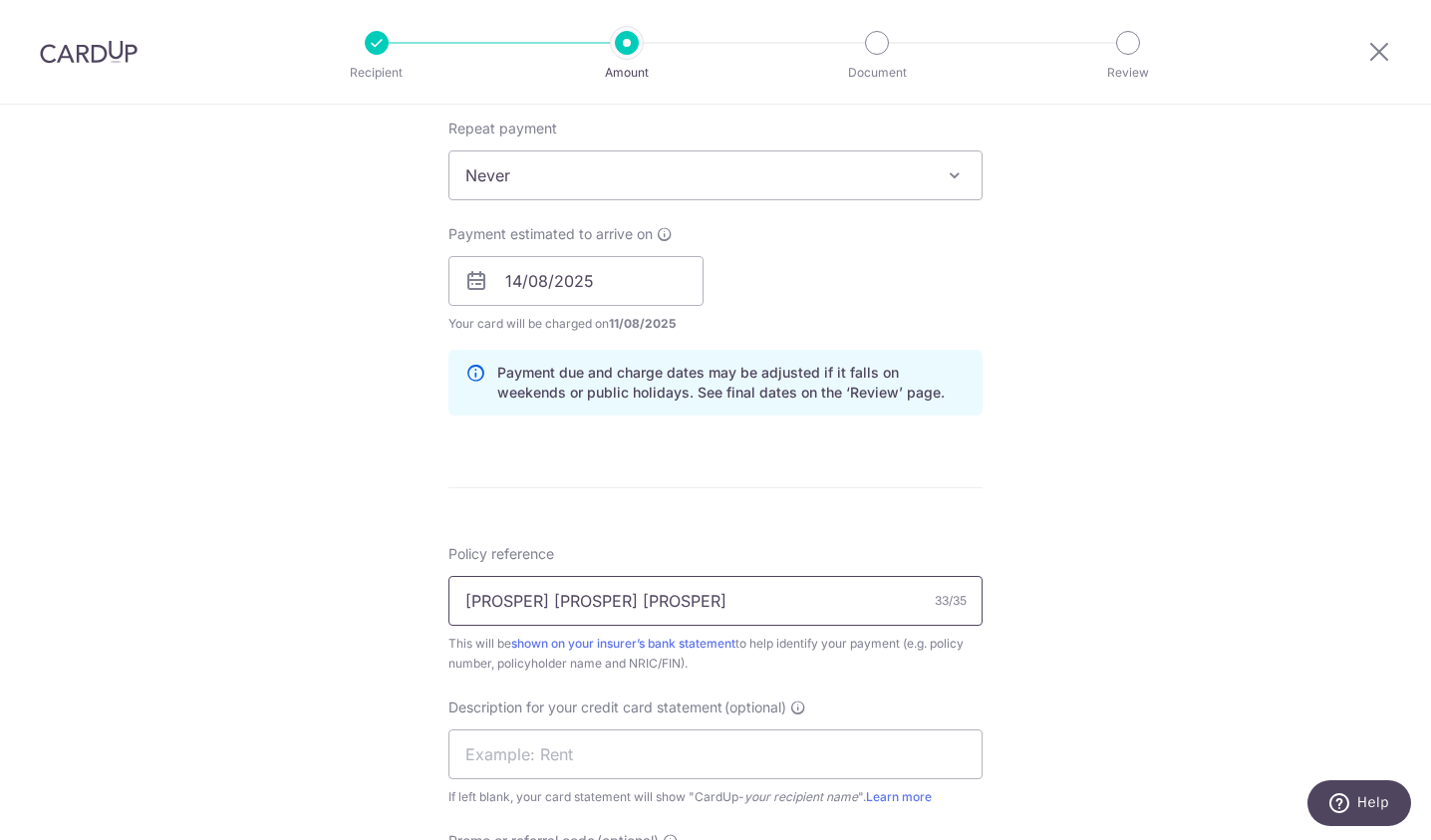 drag, startPoint x: 807, startPoint y: 601, endPoint x: 673, endPoint y: 601, distance: 134 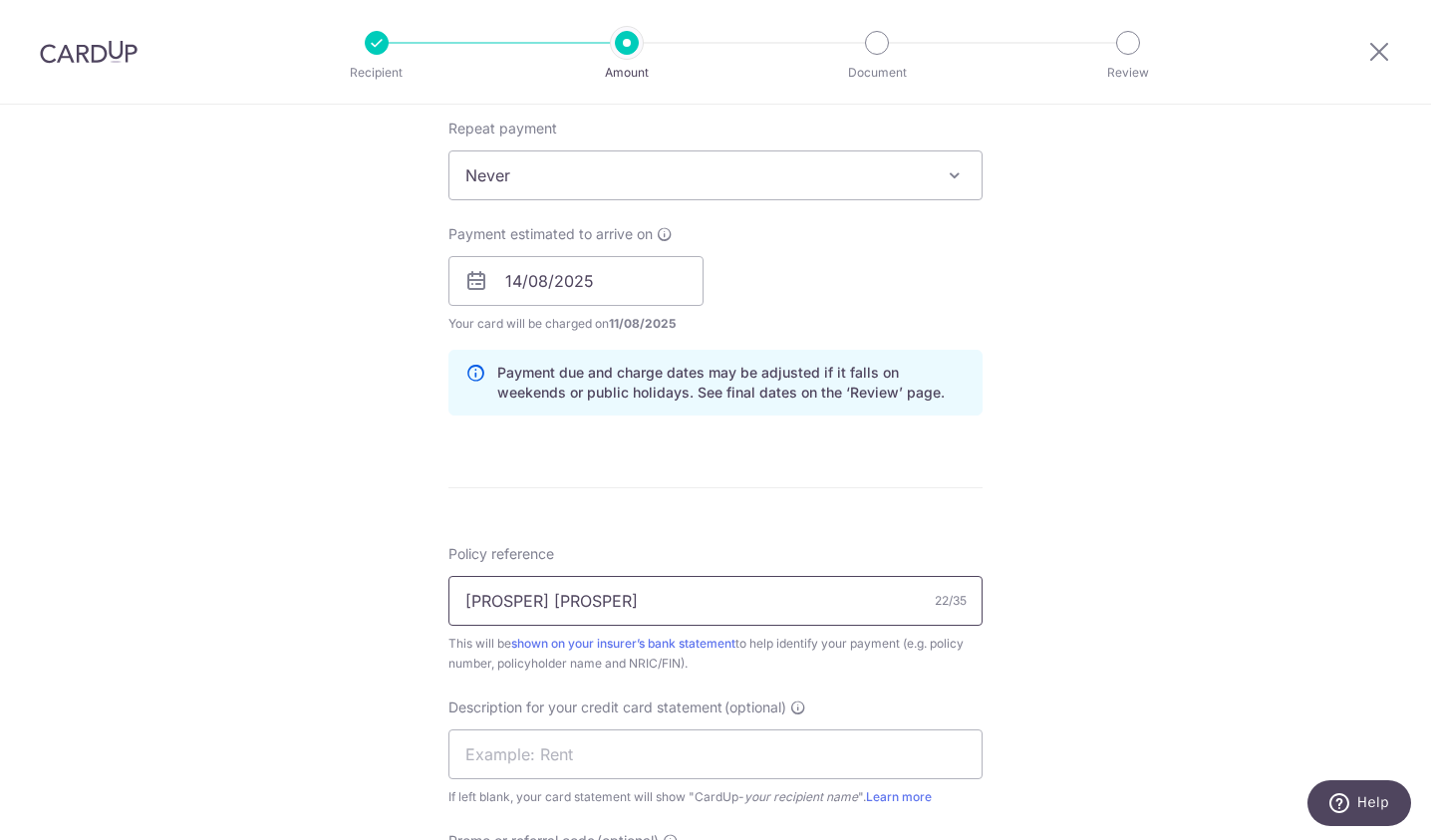 click on "SD25B24466 SD25B25798" at bounding box center [716, 601] 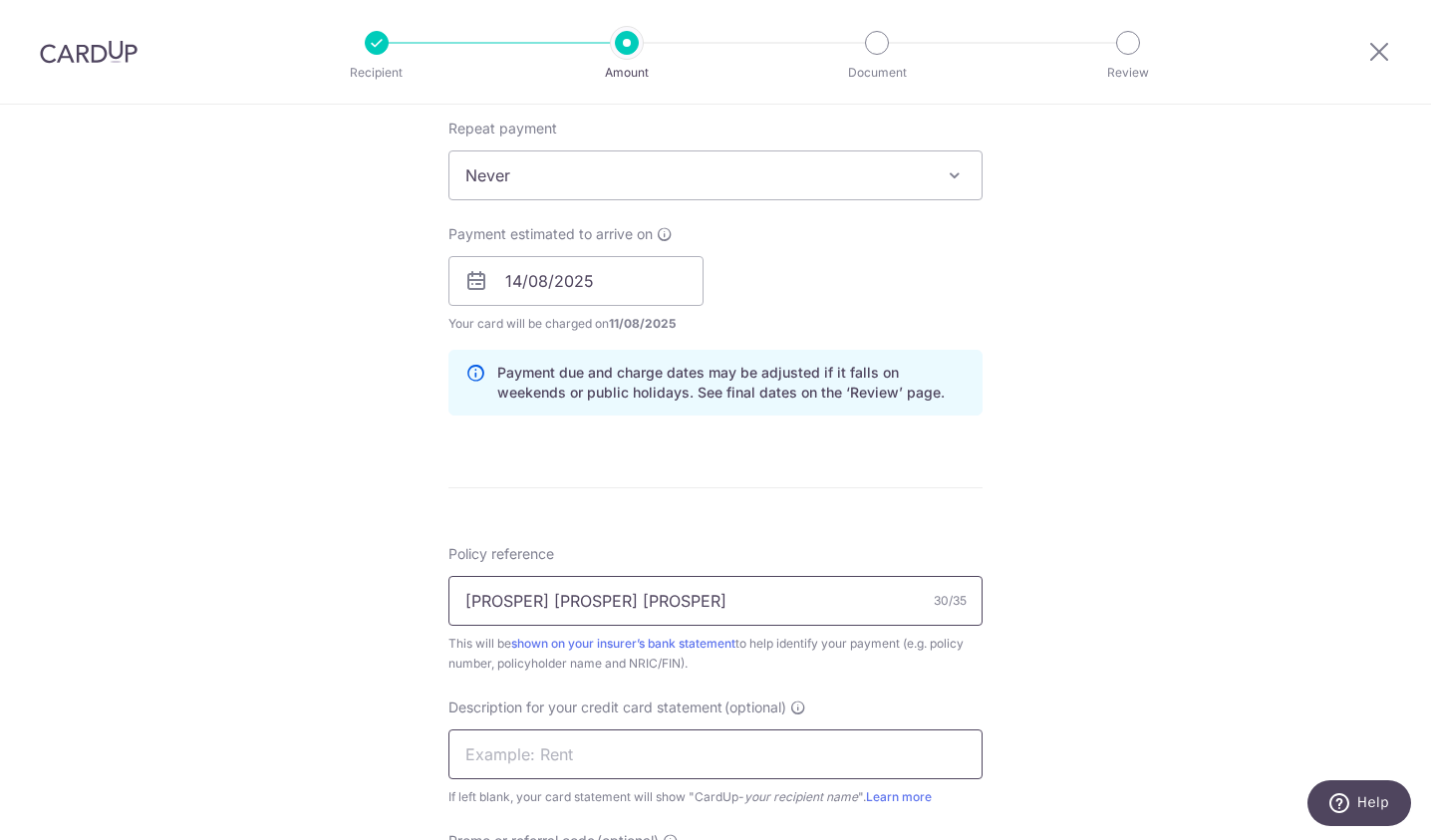 type on "PROSPER SD25B24466 SD25B25798" 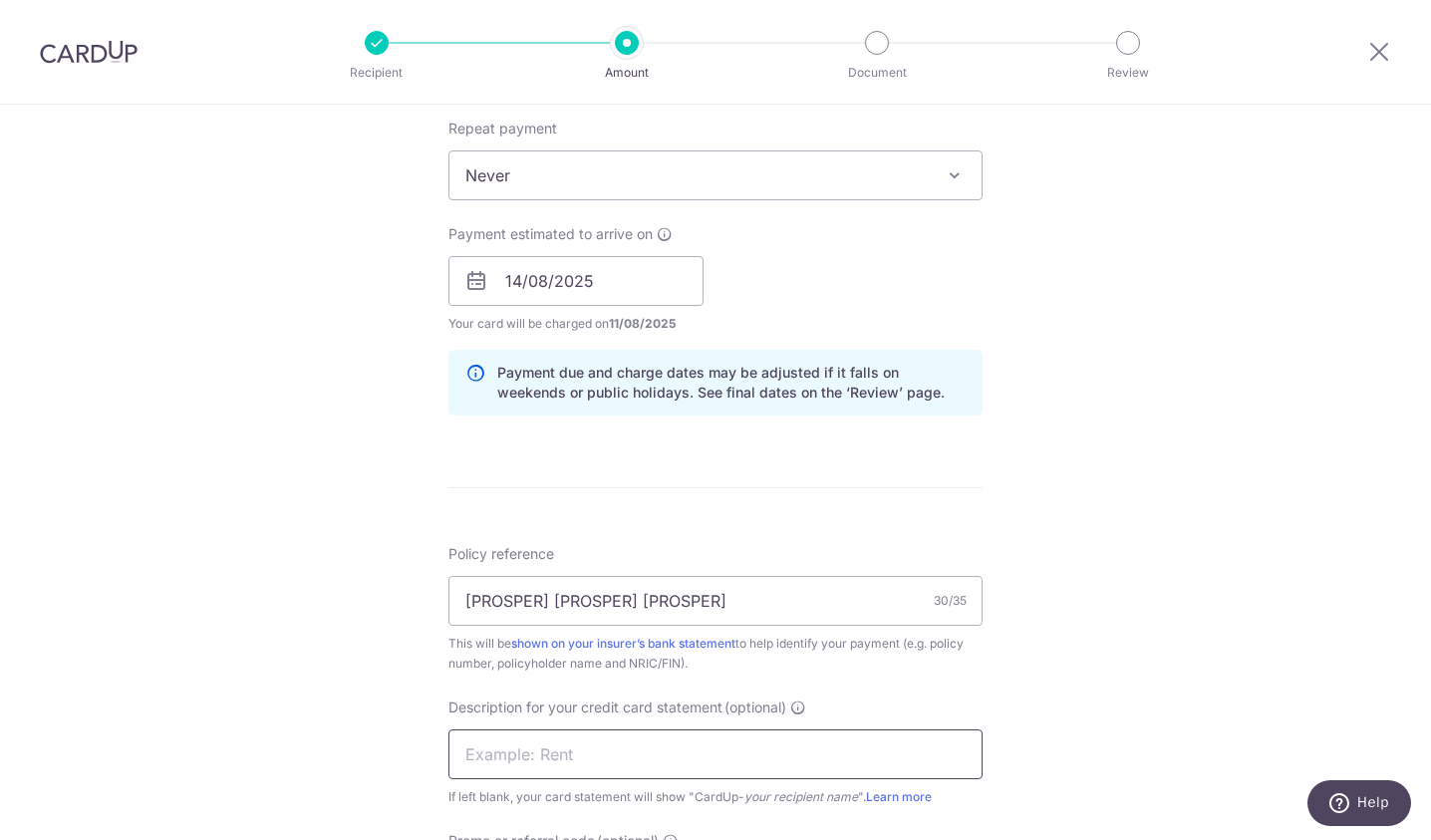 click at bounding box center [716, 754] 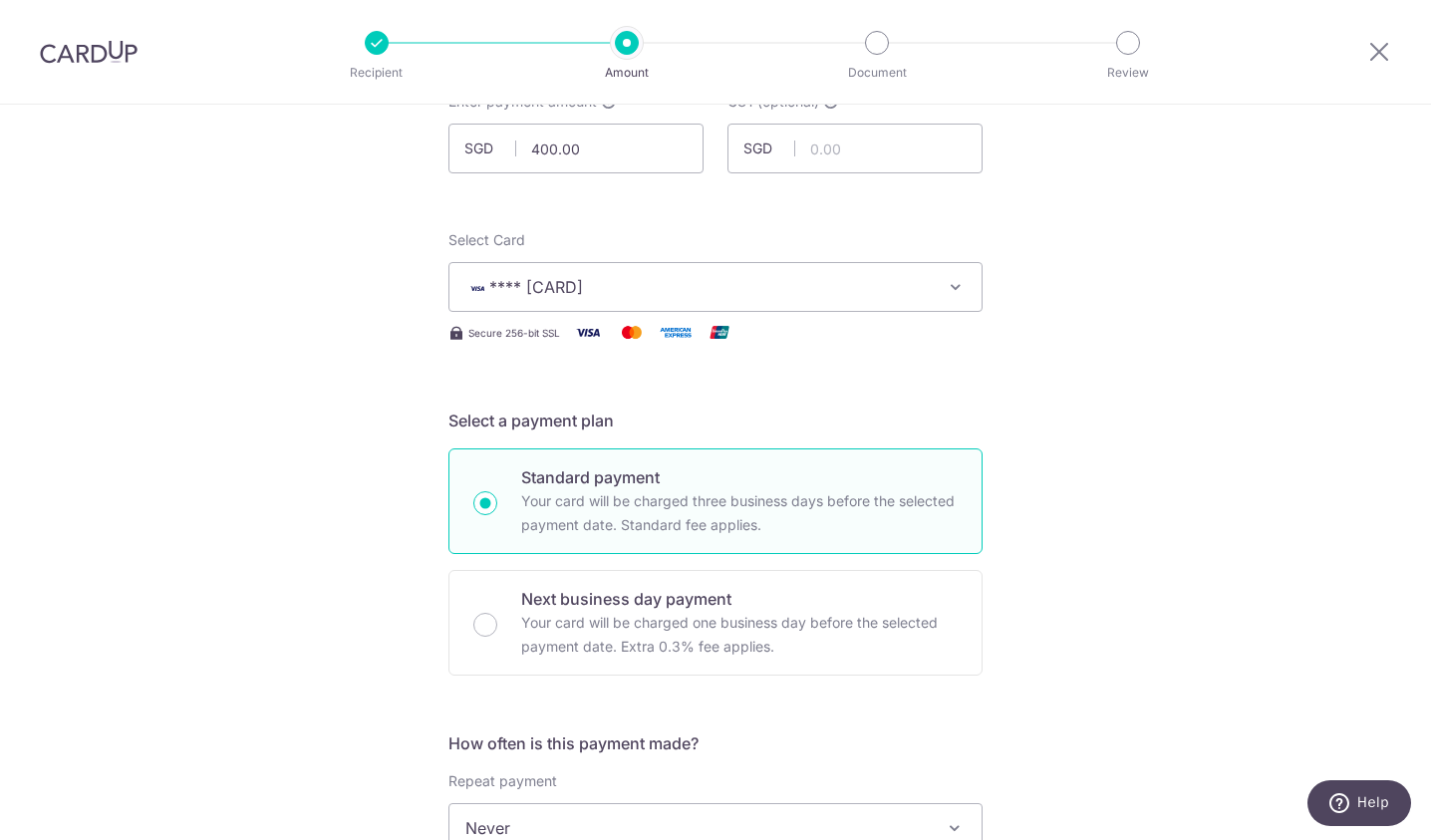 scroll, scrollTop: 0, scrollLeft: 0, axis: both 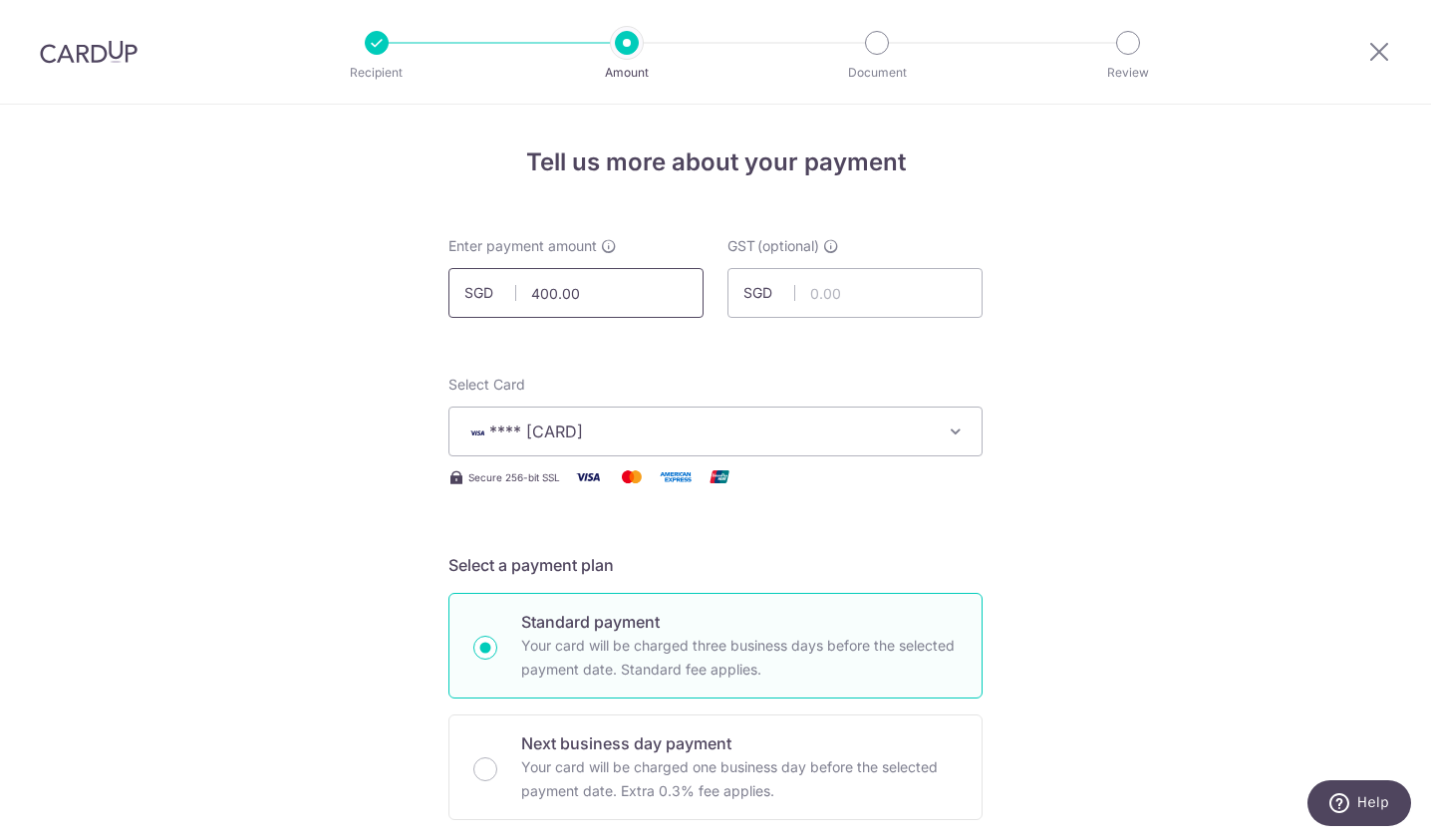 type on "PROSPER SBJUN1" 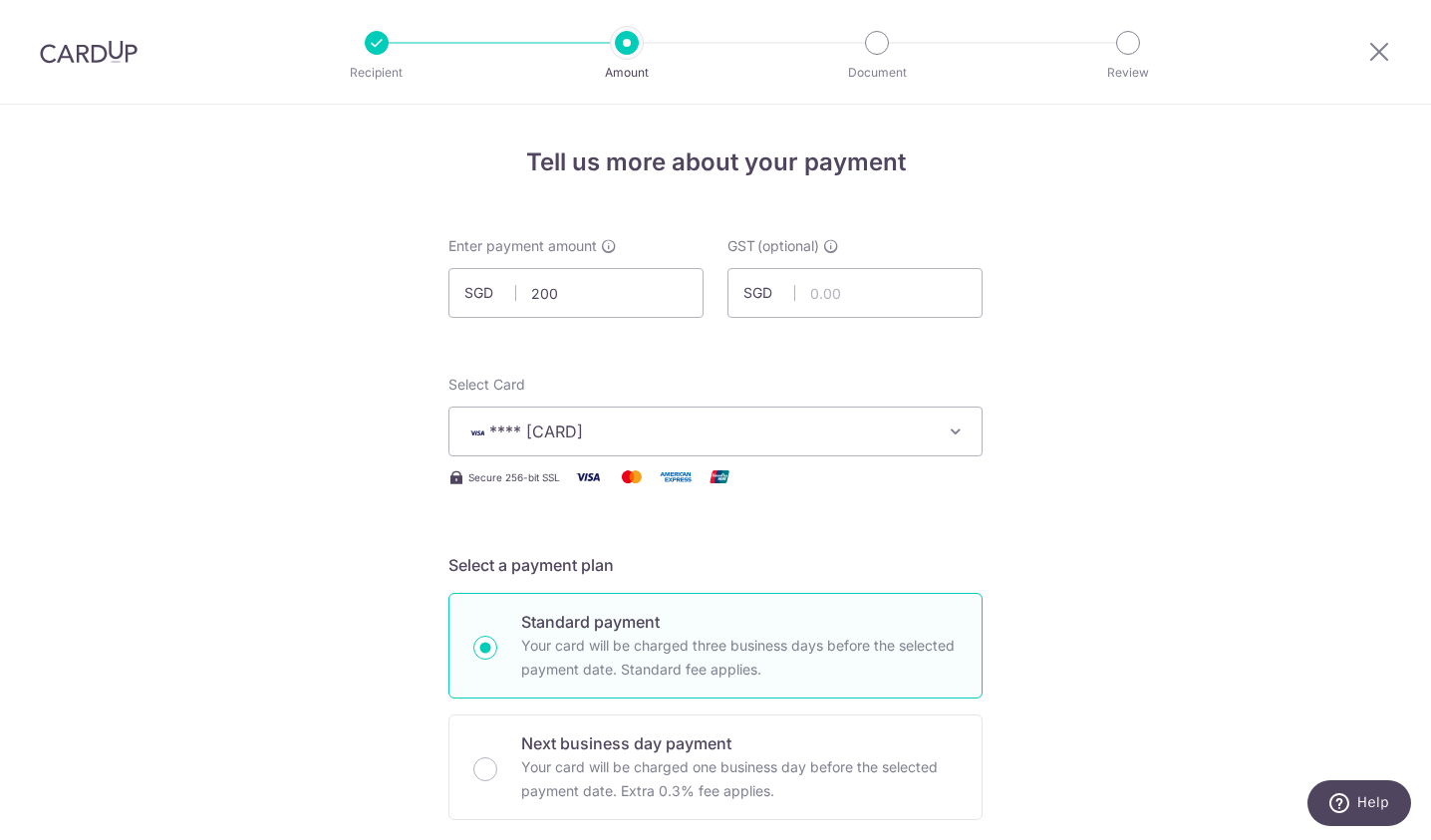 click on "Tell us more about your payment
Enter payment amount
SGD
200
400.00
GST
(optional)
SGD
Select Card
**** 5605
Add credit card
Your Cards
**** 8735
**** 1918
**** 1885
**** 9923
**** 5605" at bounding box center (716, 1113) 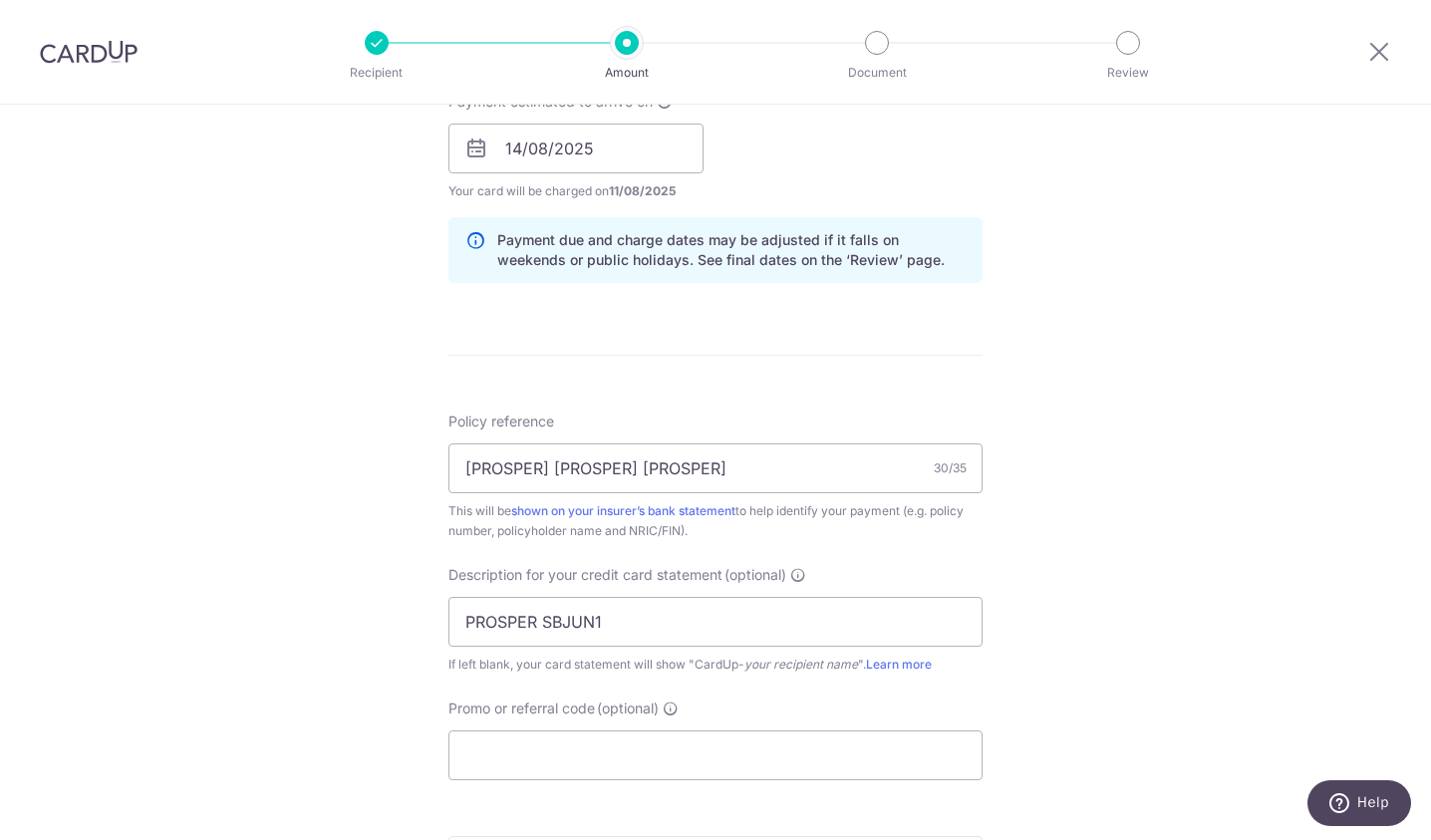 scroll, scrollTop: 1262, scrollLeft: 0, axis: vertical 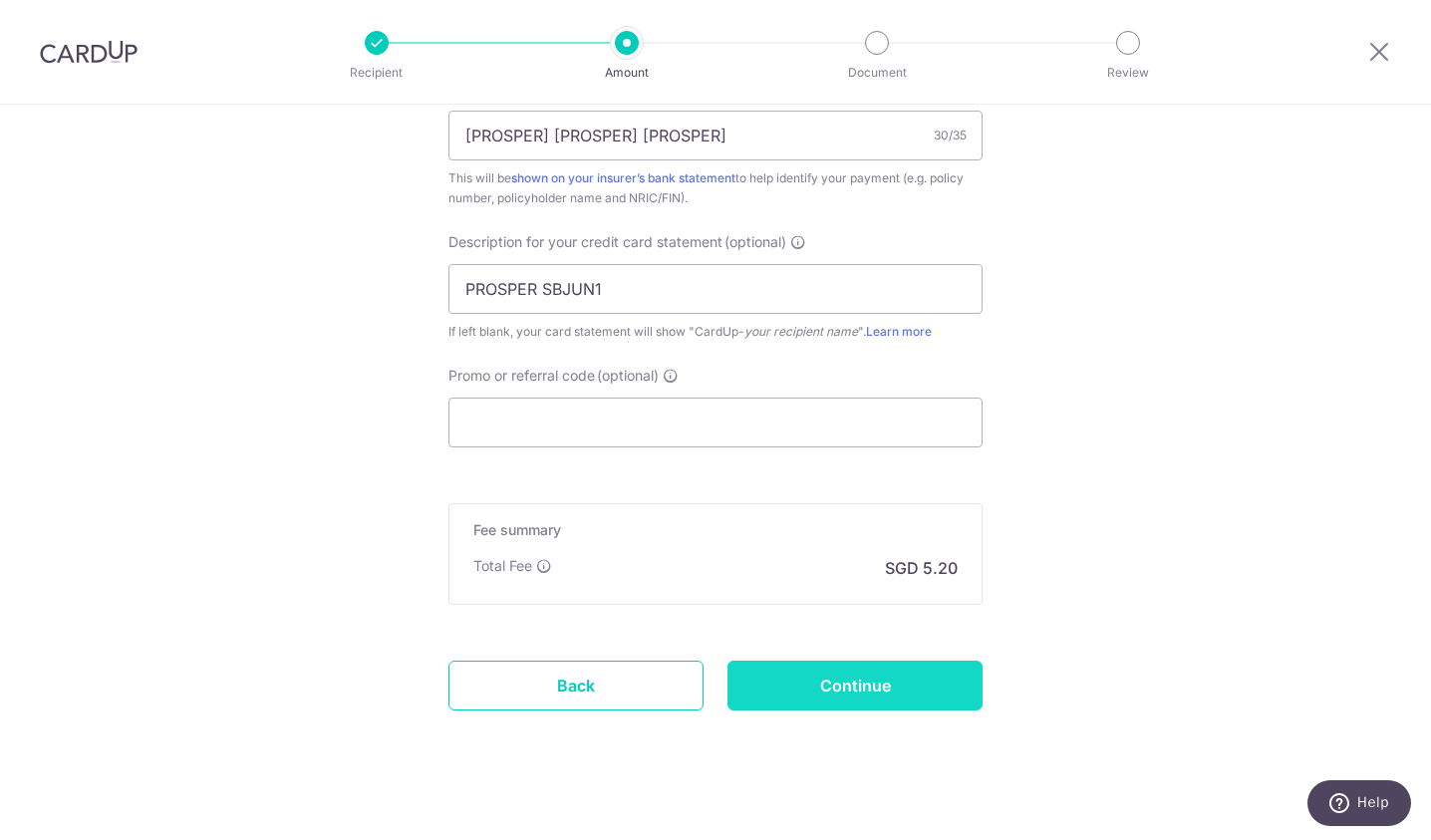 click on "Continue" at bounding box center (855, 686) 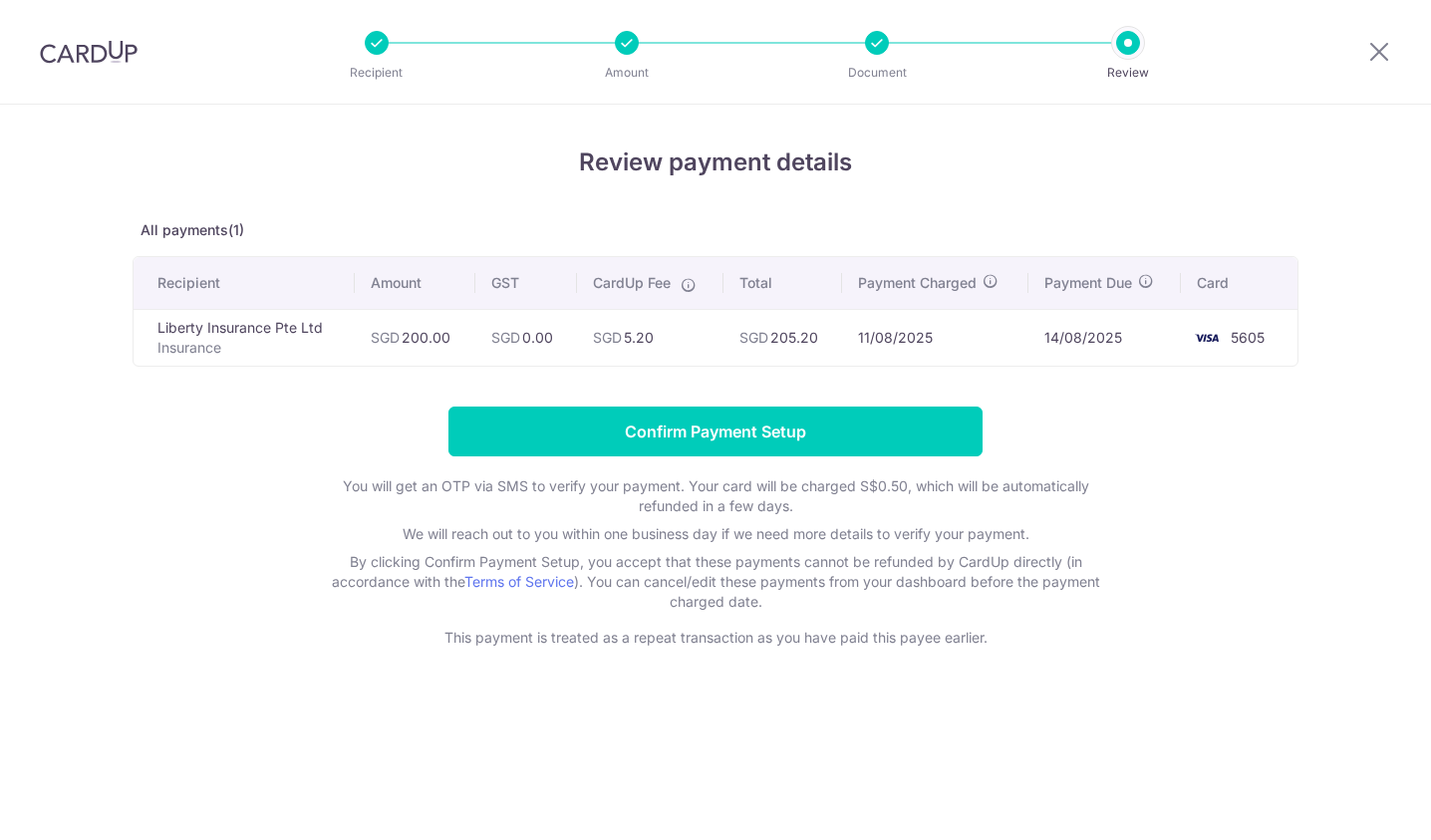 scroll, scrollTop: 0, scrollLeft: 0, axis: both 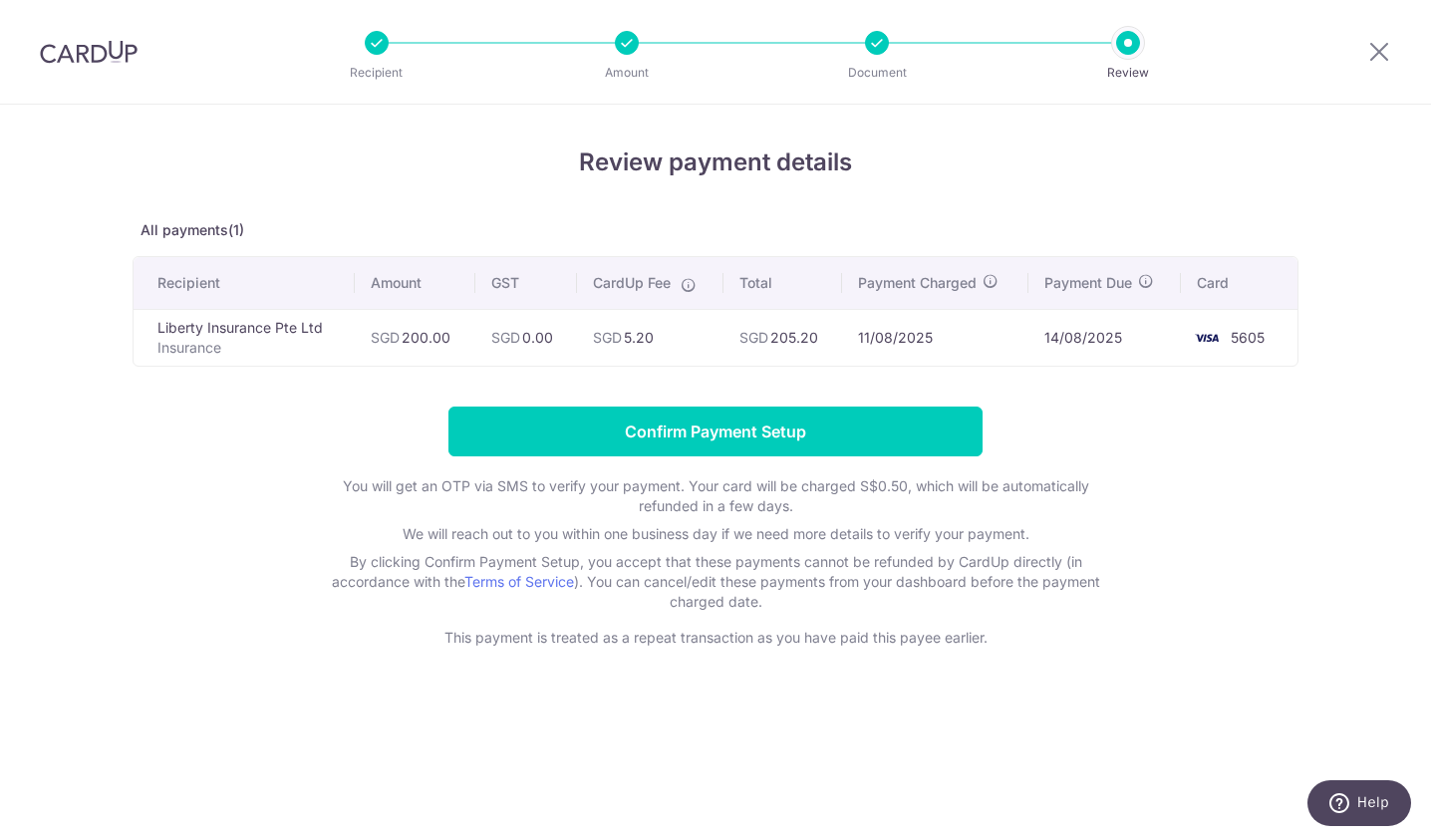 click on "Confirm Payment Setup
You will get an OTP via SMS to verify your payment. Your card will be charged S$0.50, which will be automatically refunded in a few days.
We will reach out to you within one business day if we need more details to verify your payment.
By clicking Confirm Payment Setup, you accept that these payments cannot be refunded by CardUp directly (in accordance with the  Terms of Service ). You can cancel/edit these payments from your dashboard before the payment charged date.
This payment is treated as a repeat transaction as you have paid this payee earlier." at bounding box center (716, 527) 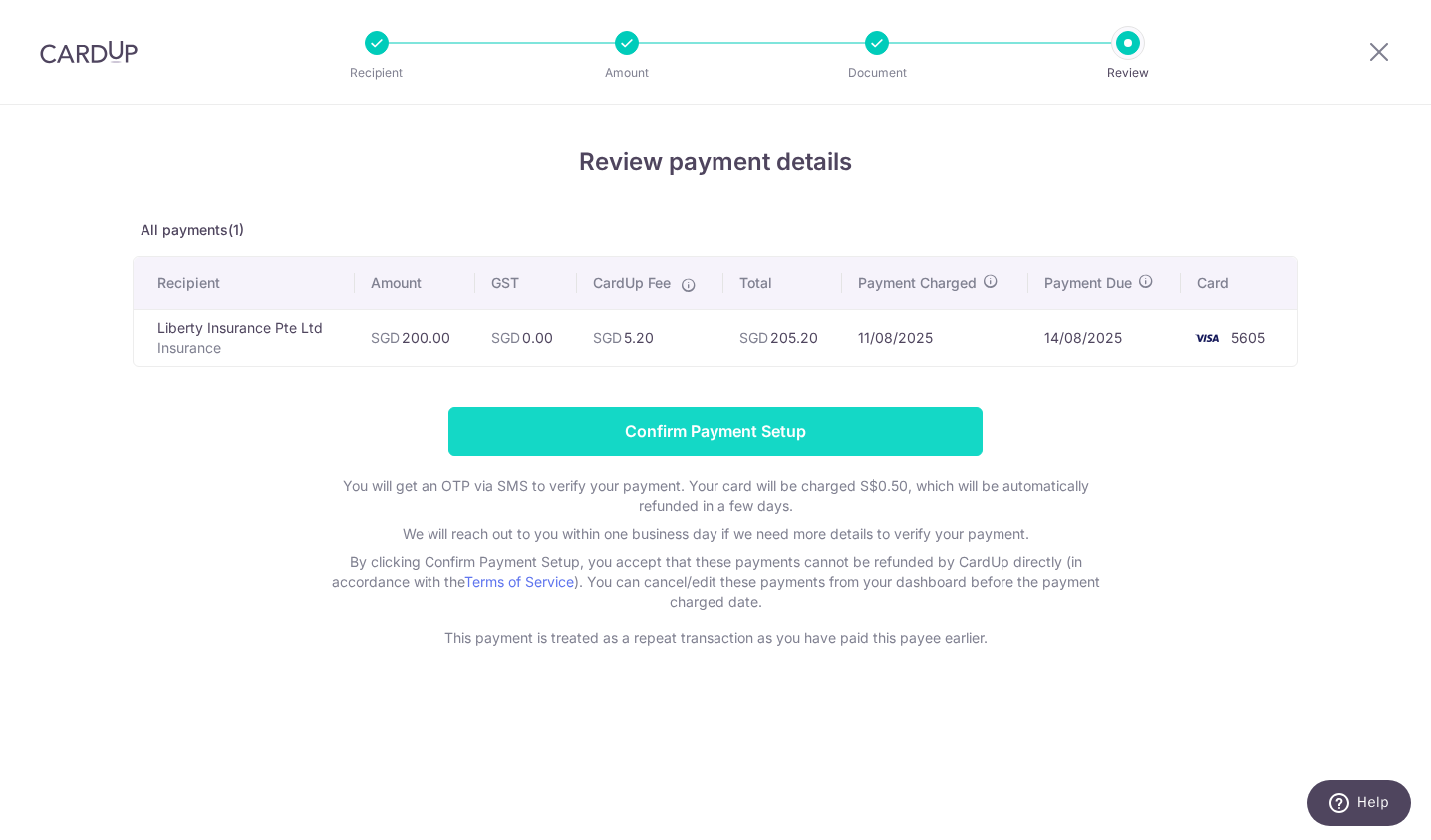 click on "Confirm Payment Setup" at bounding box center [716, 431] 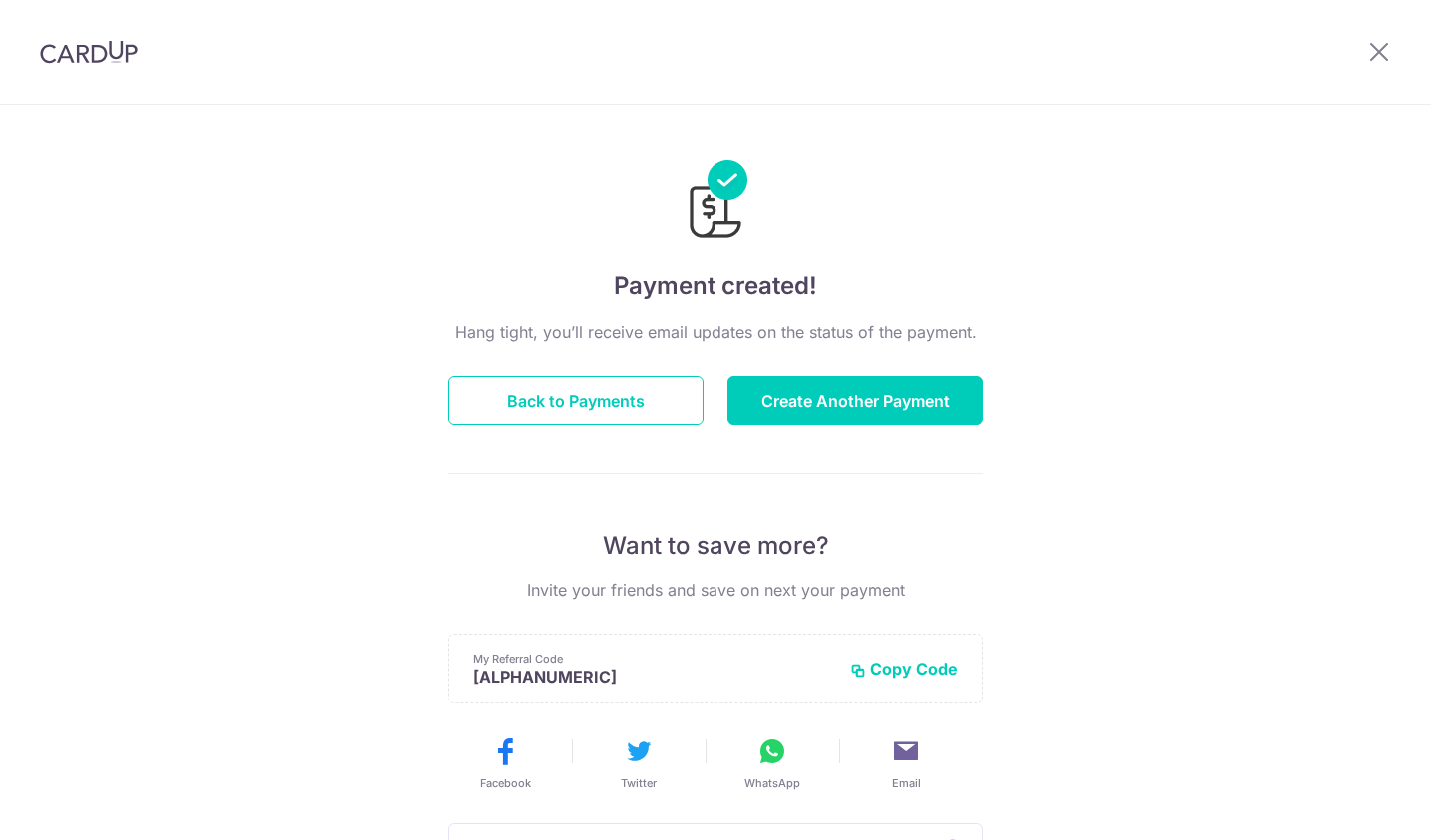 scroll, scrollTop: 0, scrollLeft: 0, axis: both 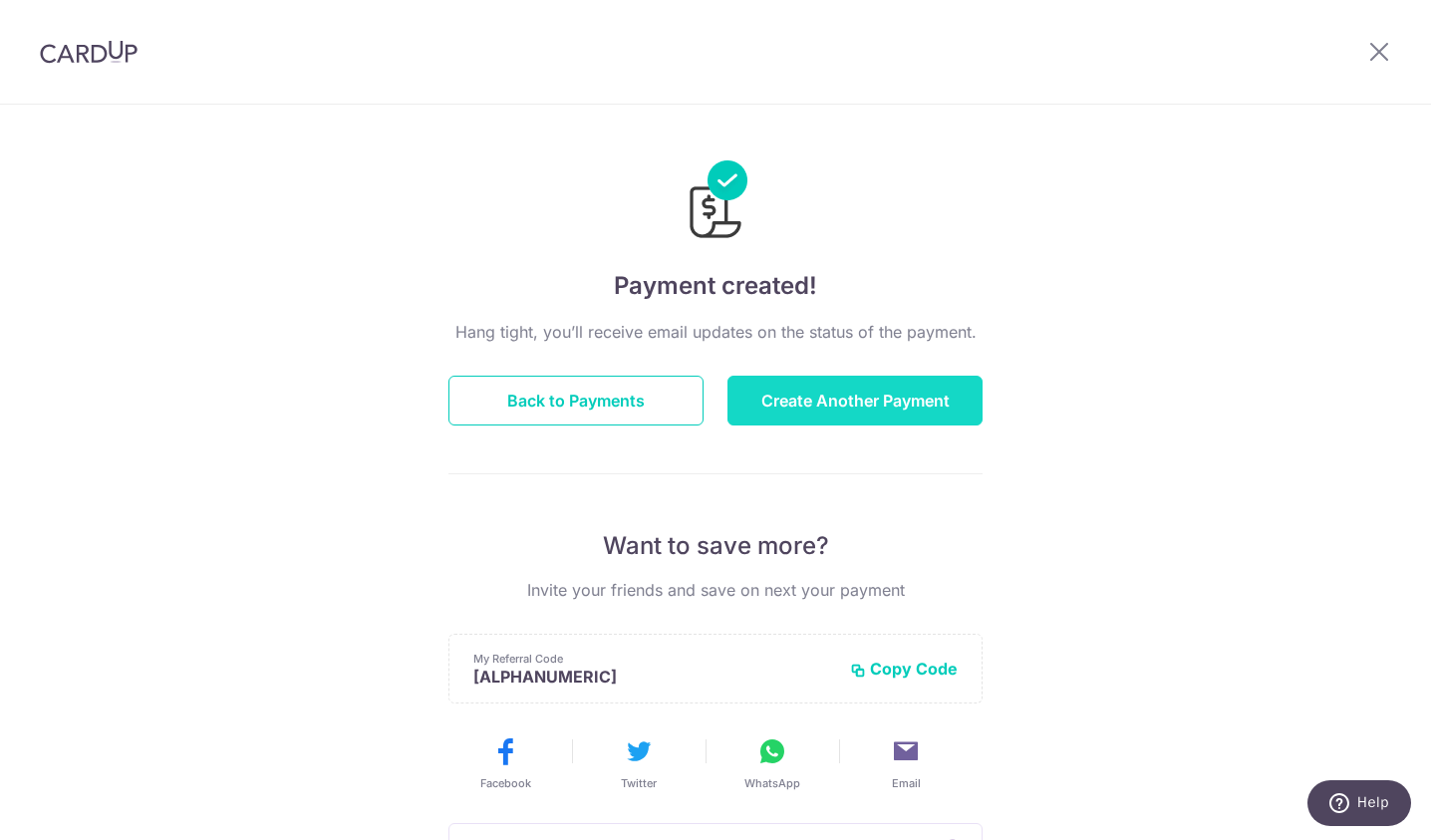 click on "Create Another Payment" at bounding box center [855, 401] 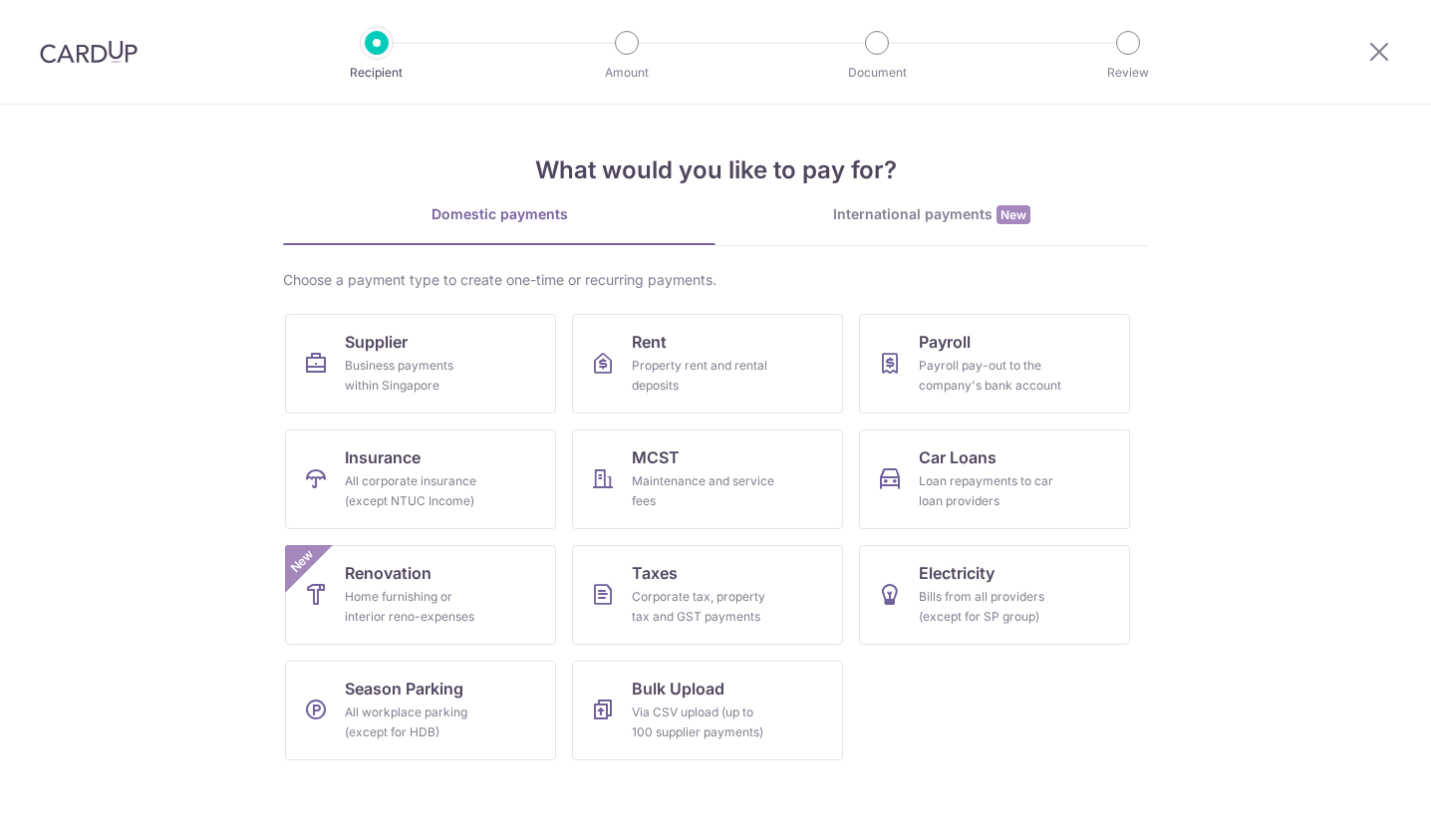 scroll, scrollTop: 0, scrollLeft: 0, axis: both 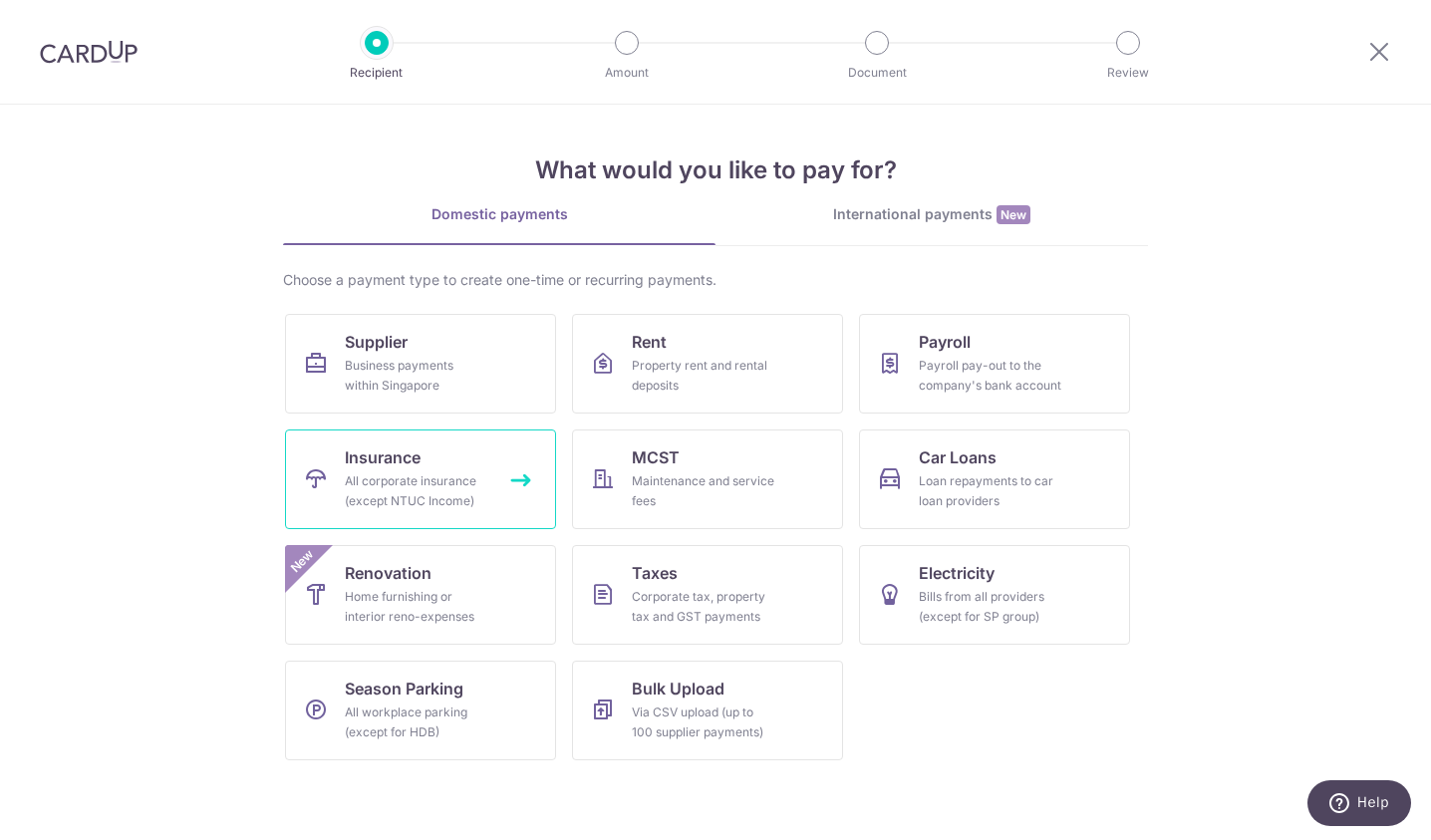 click on "All corporate insurance (except NTUC Income)" at bounding box center [417, 491] 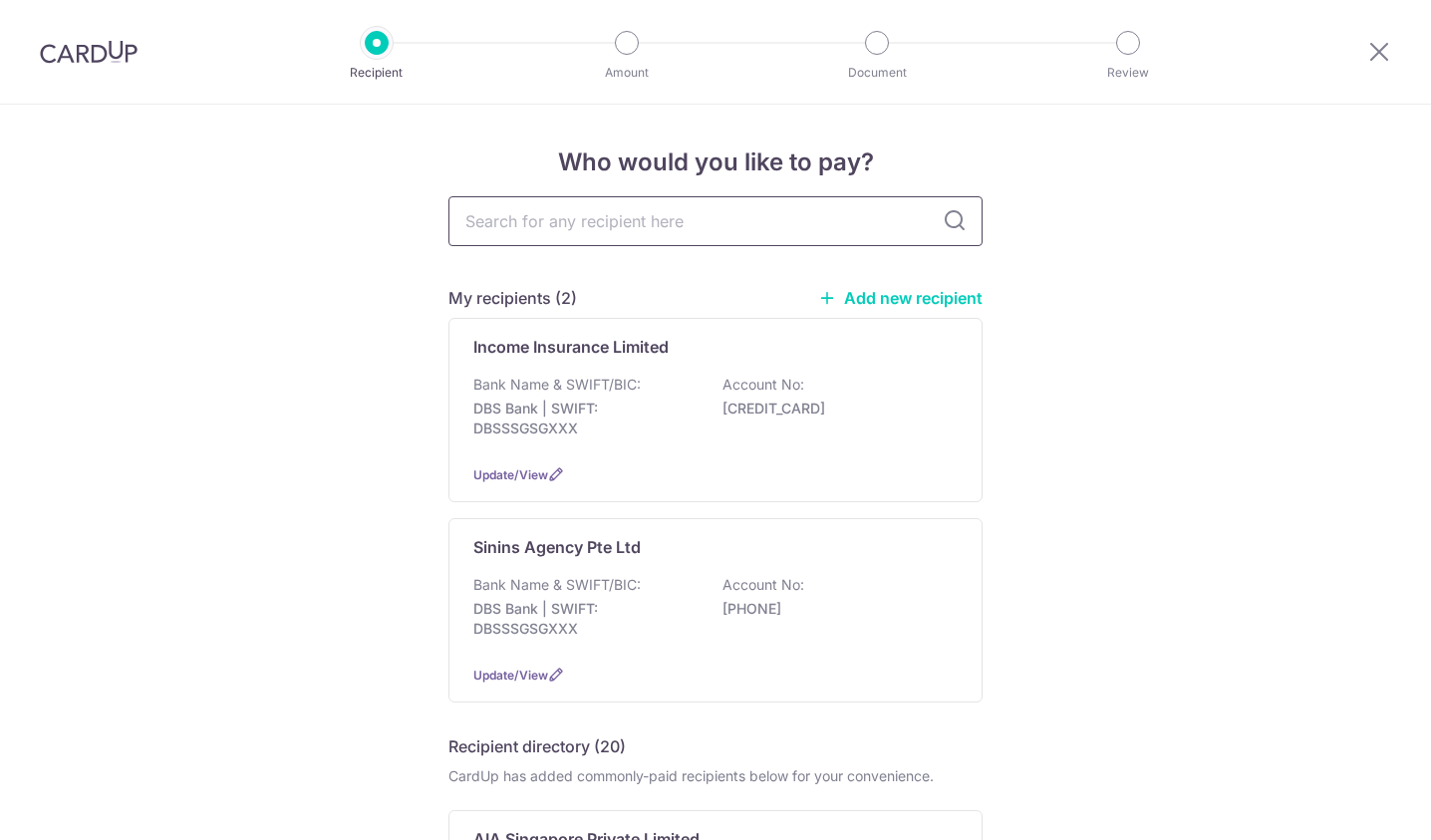 scroll, scrollTop: 0, scrollLeft: 0, axis: both 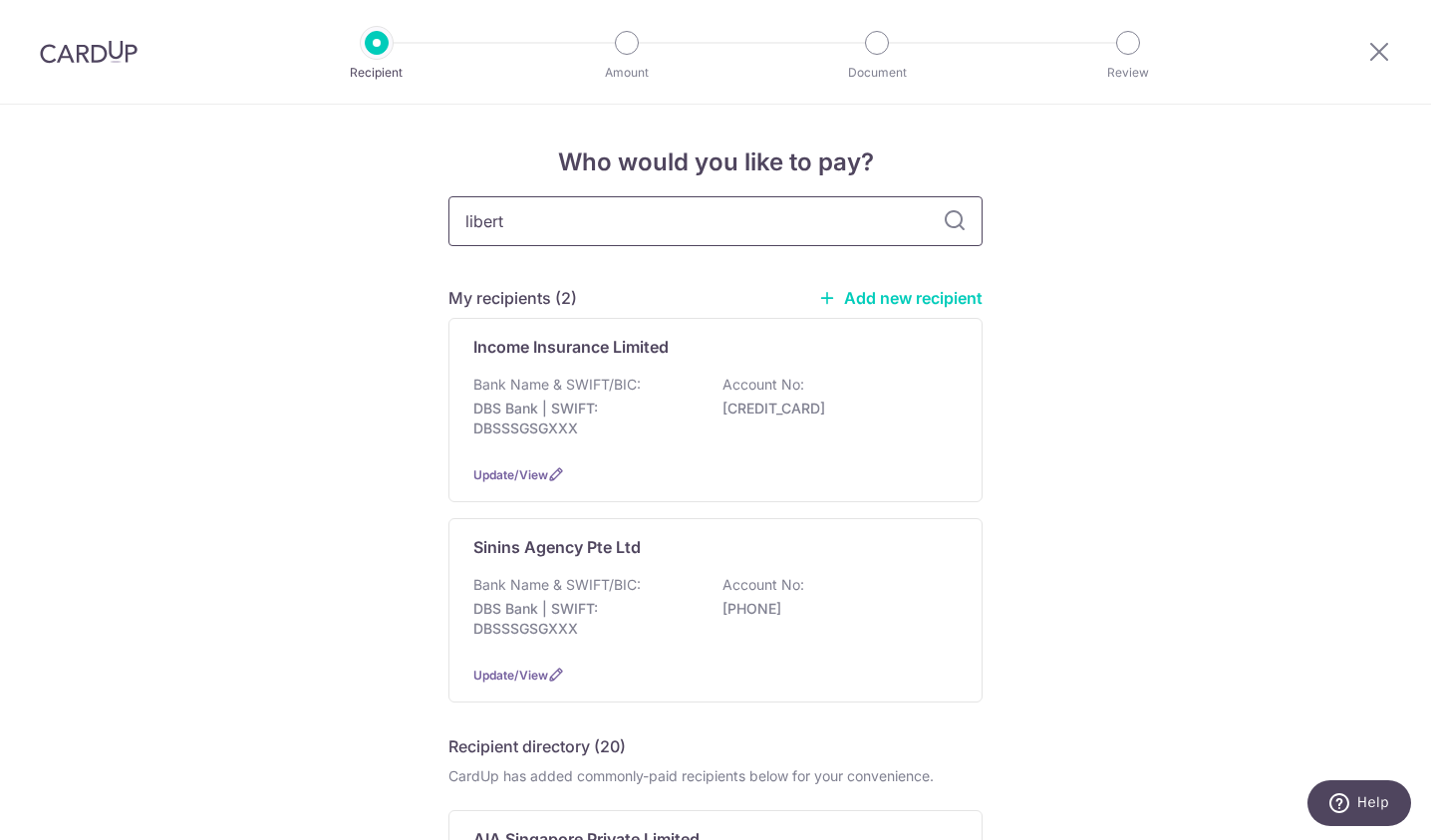 type on "liberty" 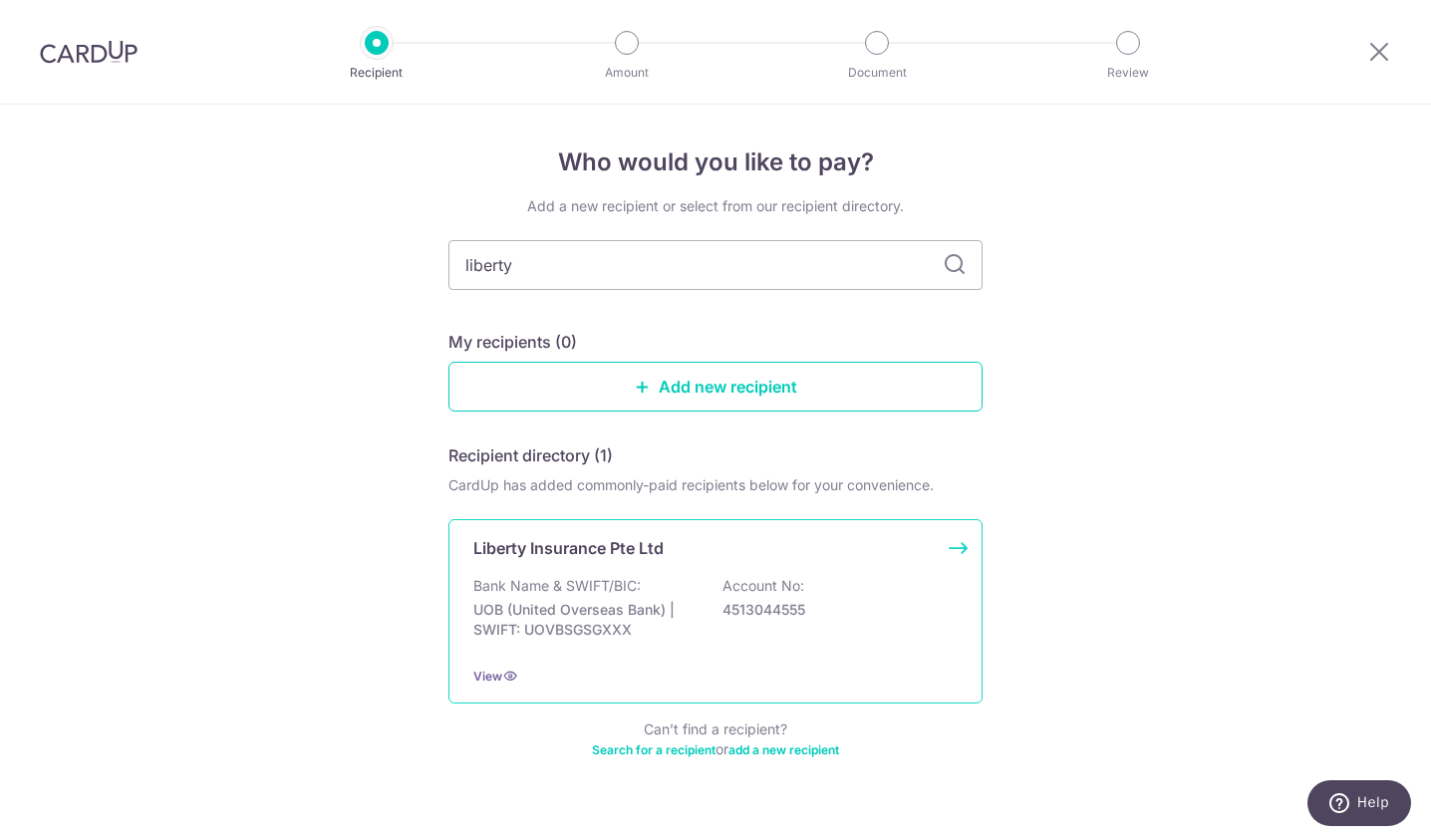 click on "Liberty Insurance Pte Ltd" at bounding box center [568, 548] 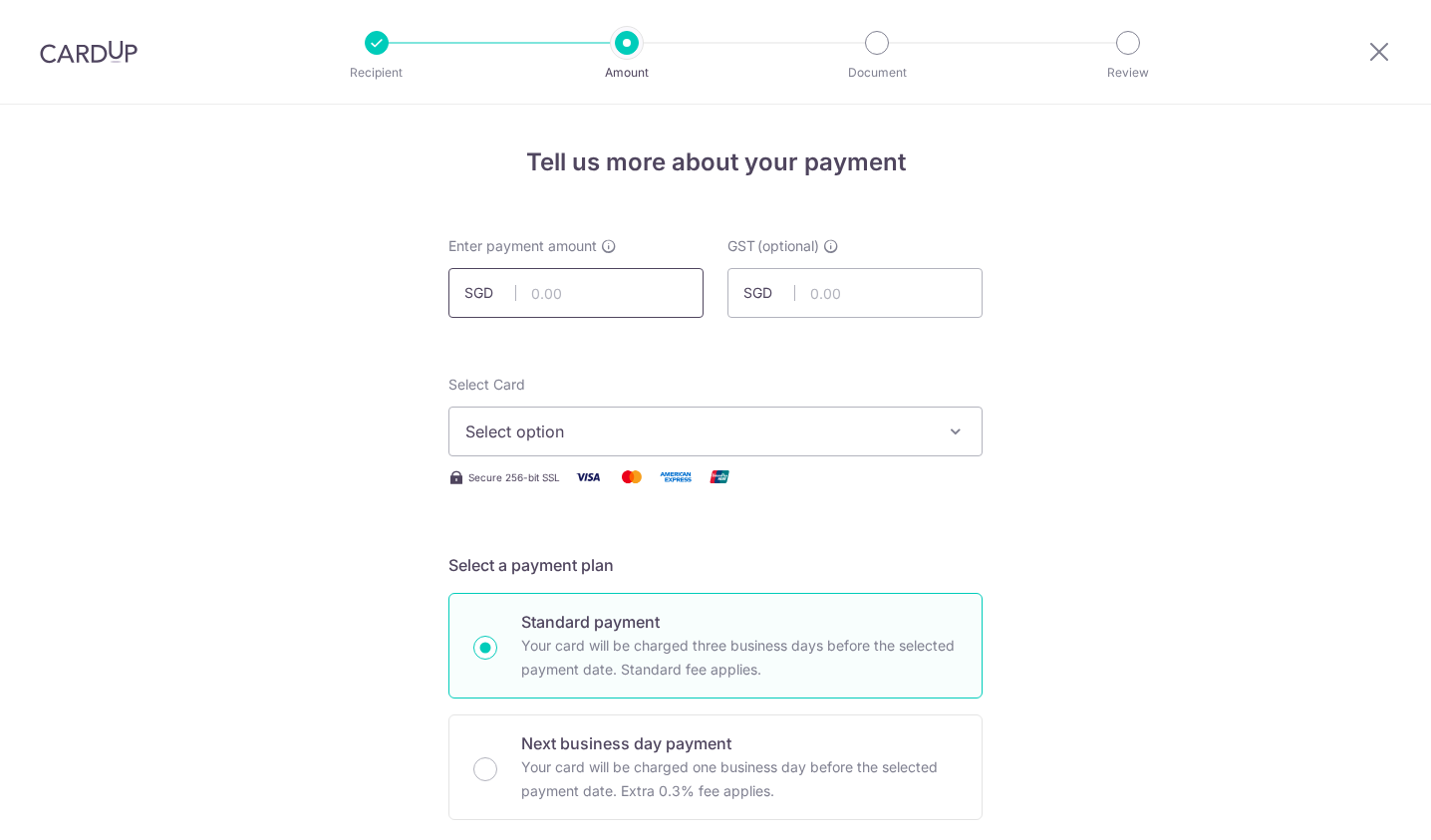 scroll, scrollTop: 0, scrollLeft: 0, axis: both 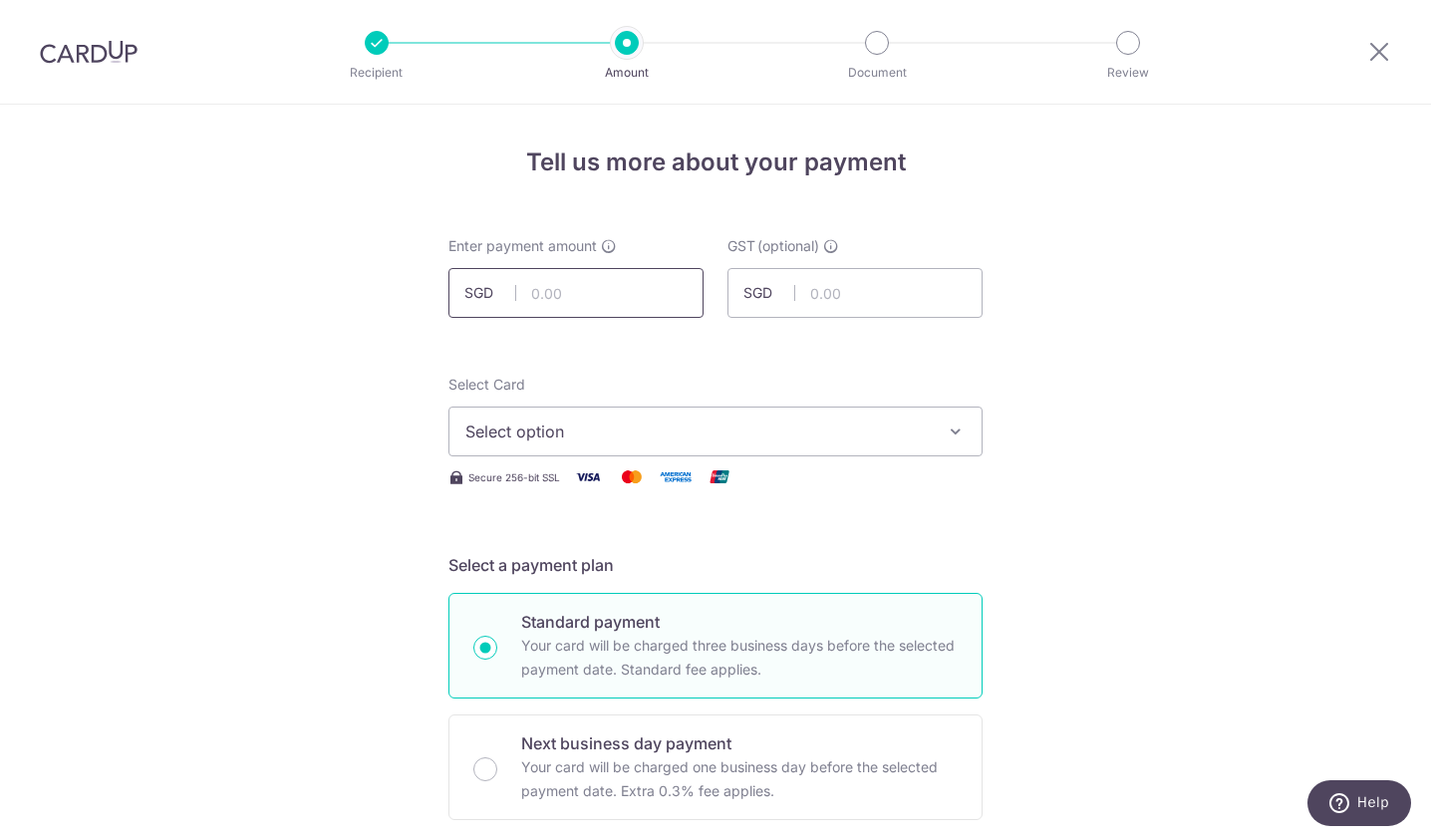 click at bounding box center (576, 293) 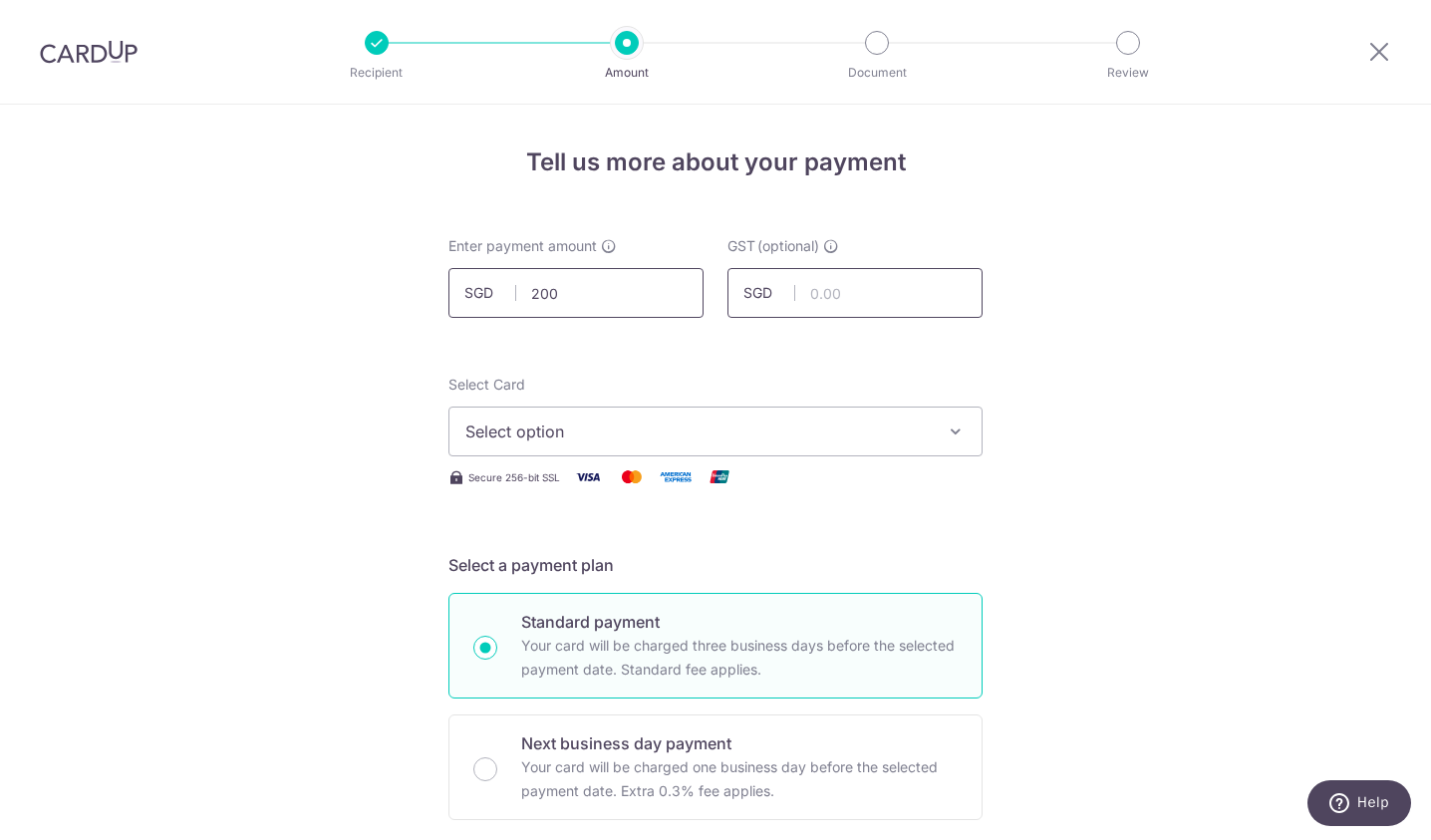 type on "200.00" 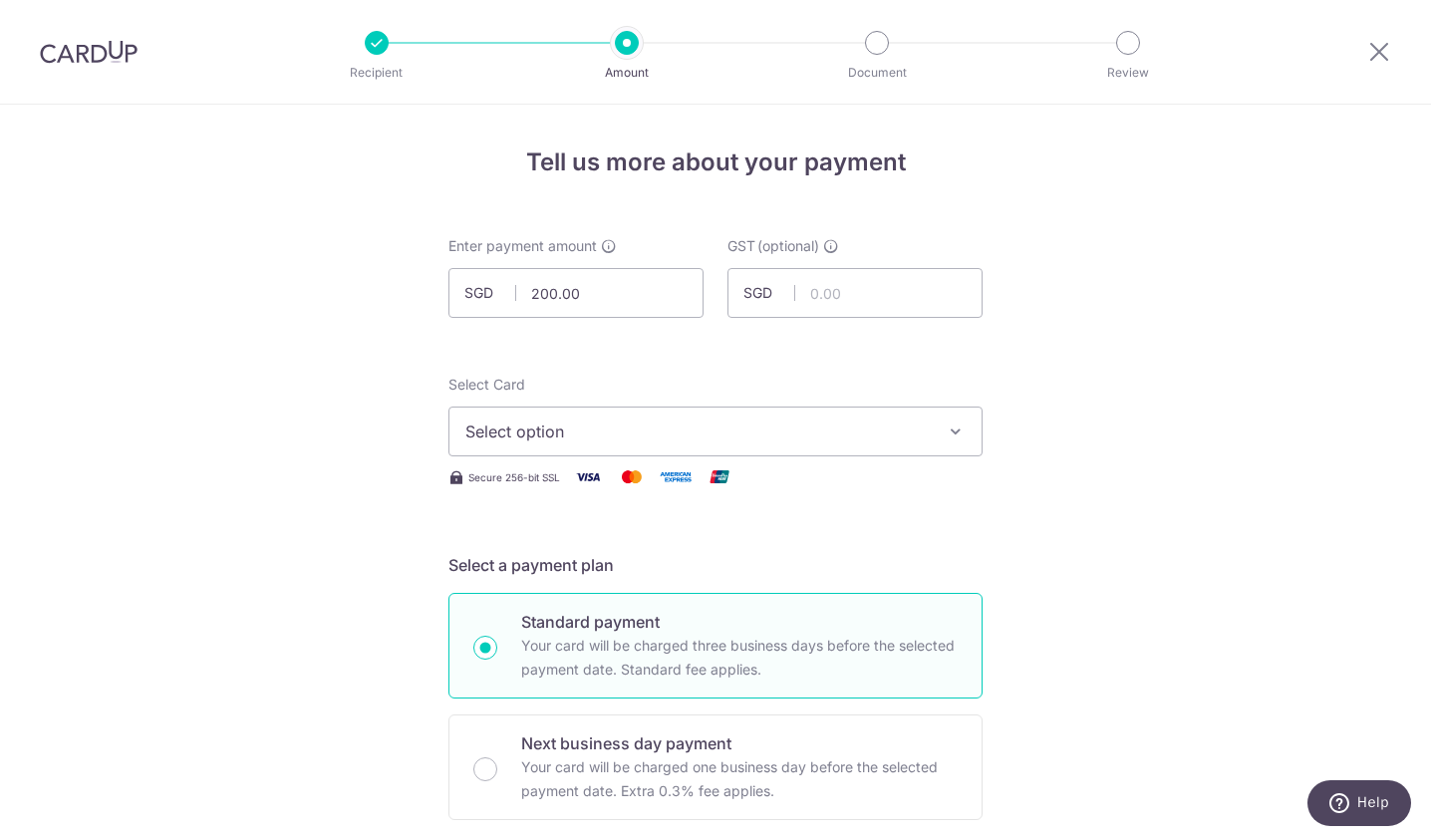 click on "Select option" at bounding box center (698, 431) 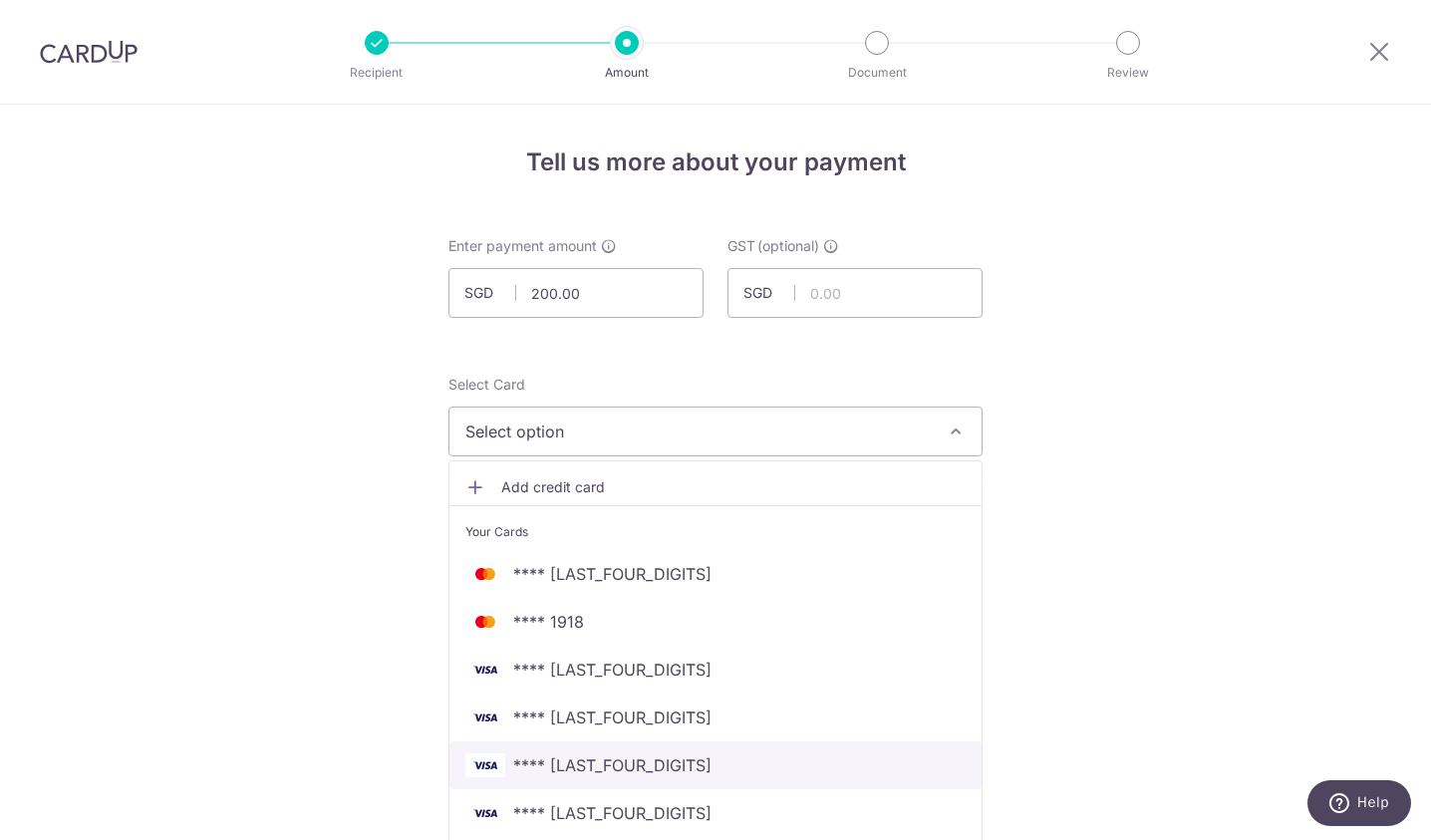 click on "**** [LAST_FOUR]" at bounding box center [716, 765] 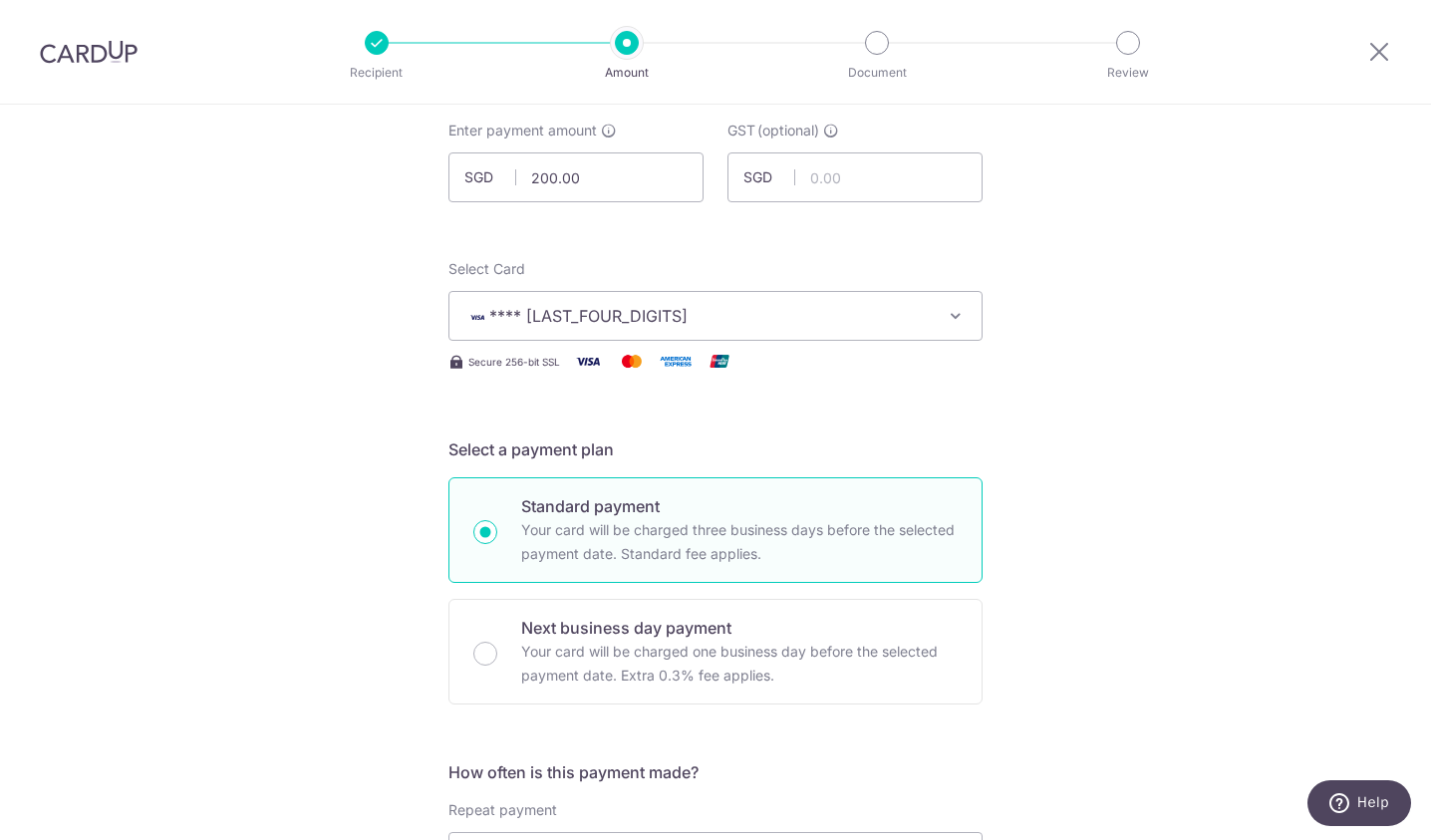 scroll, scrollTop: 399, scrollLeft: 0, axis: vertical 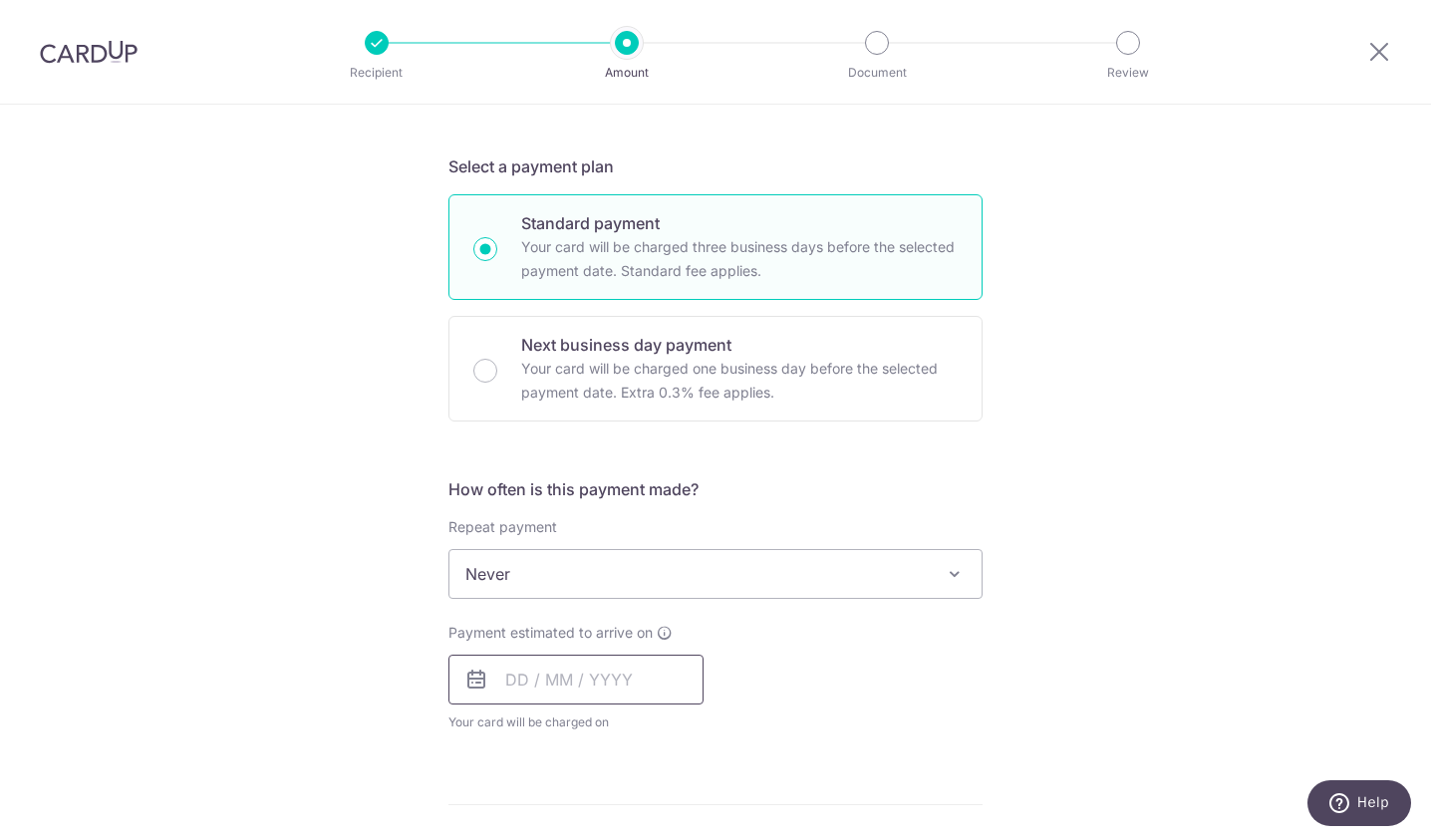 click at bounding box center [576, 680] 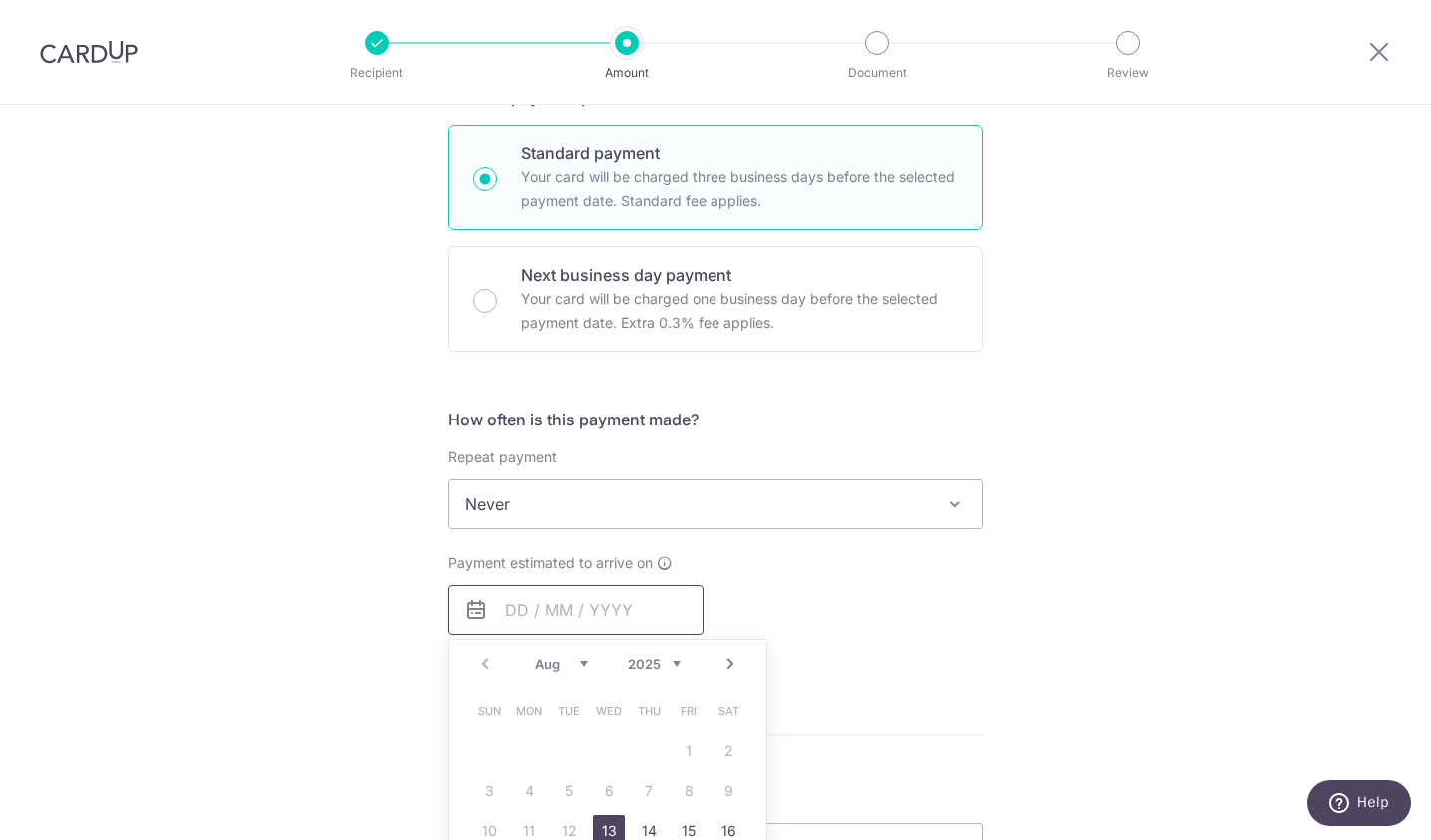 scroll, scrollTop: 665, scrollLeft: 0, axis: vertical 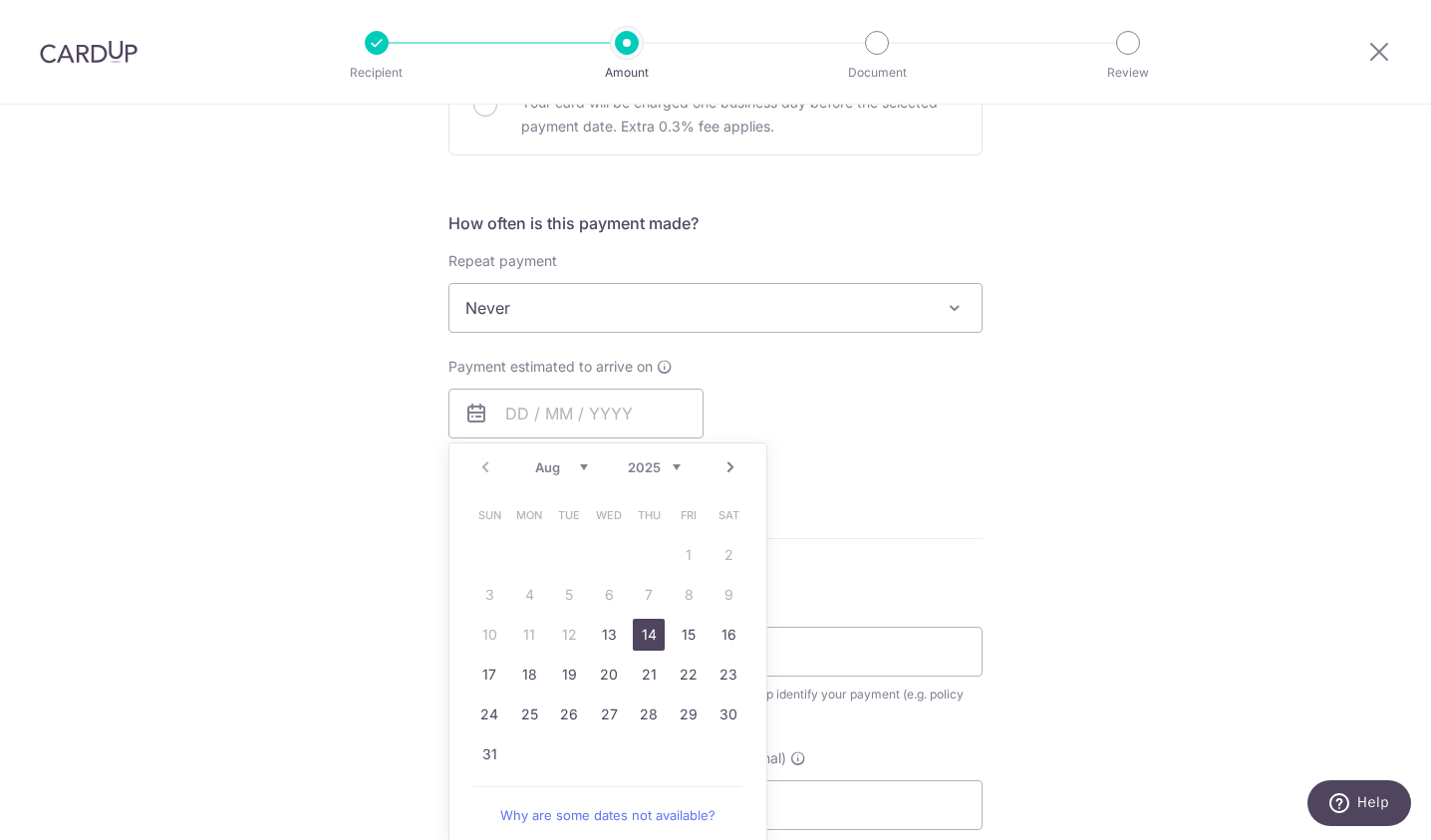 click on "14" at bounding box center (649, 635) 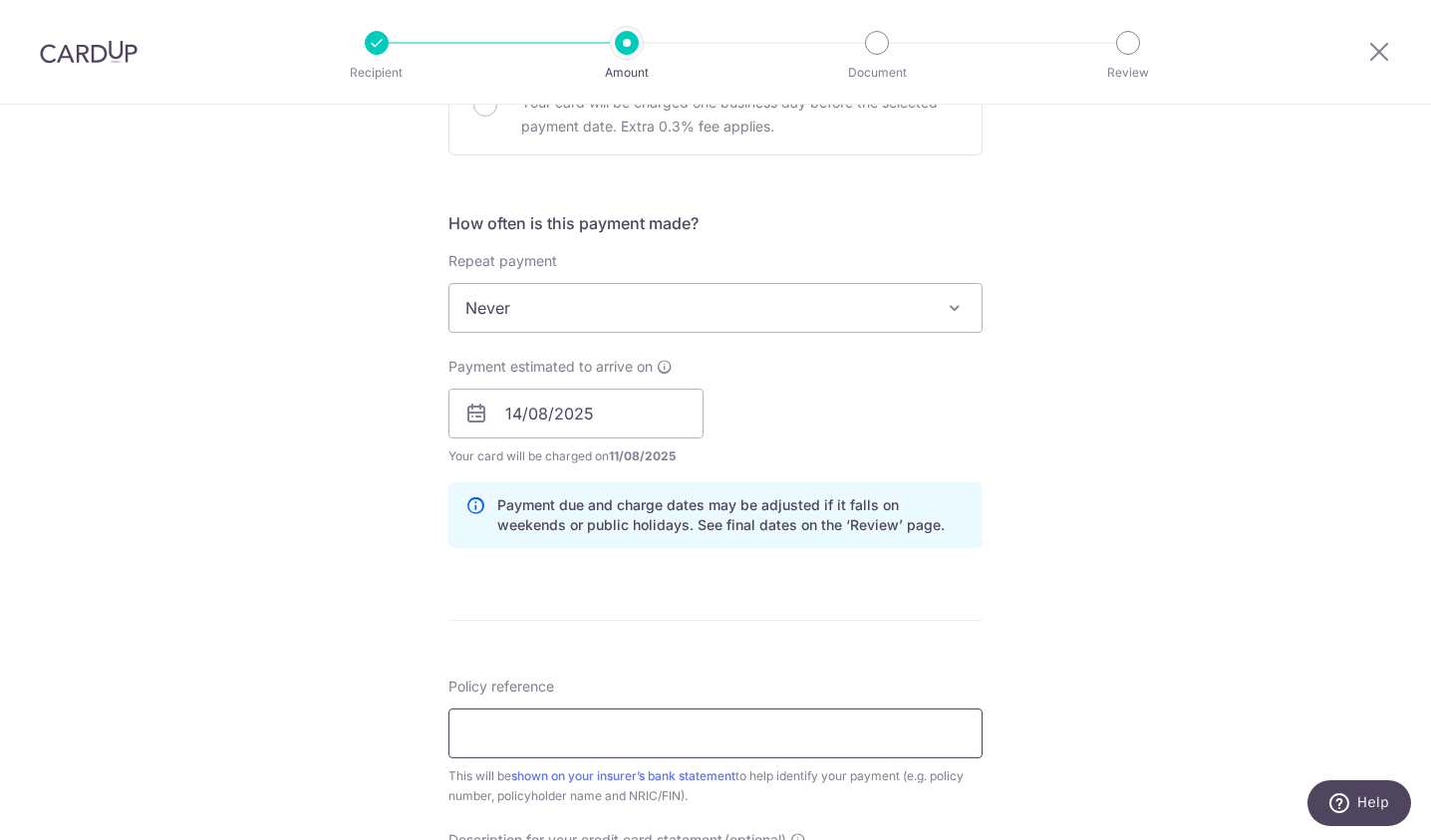 click on "Policy reference" at bounding box center (716, 733) 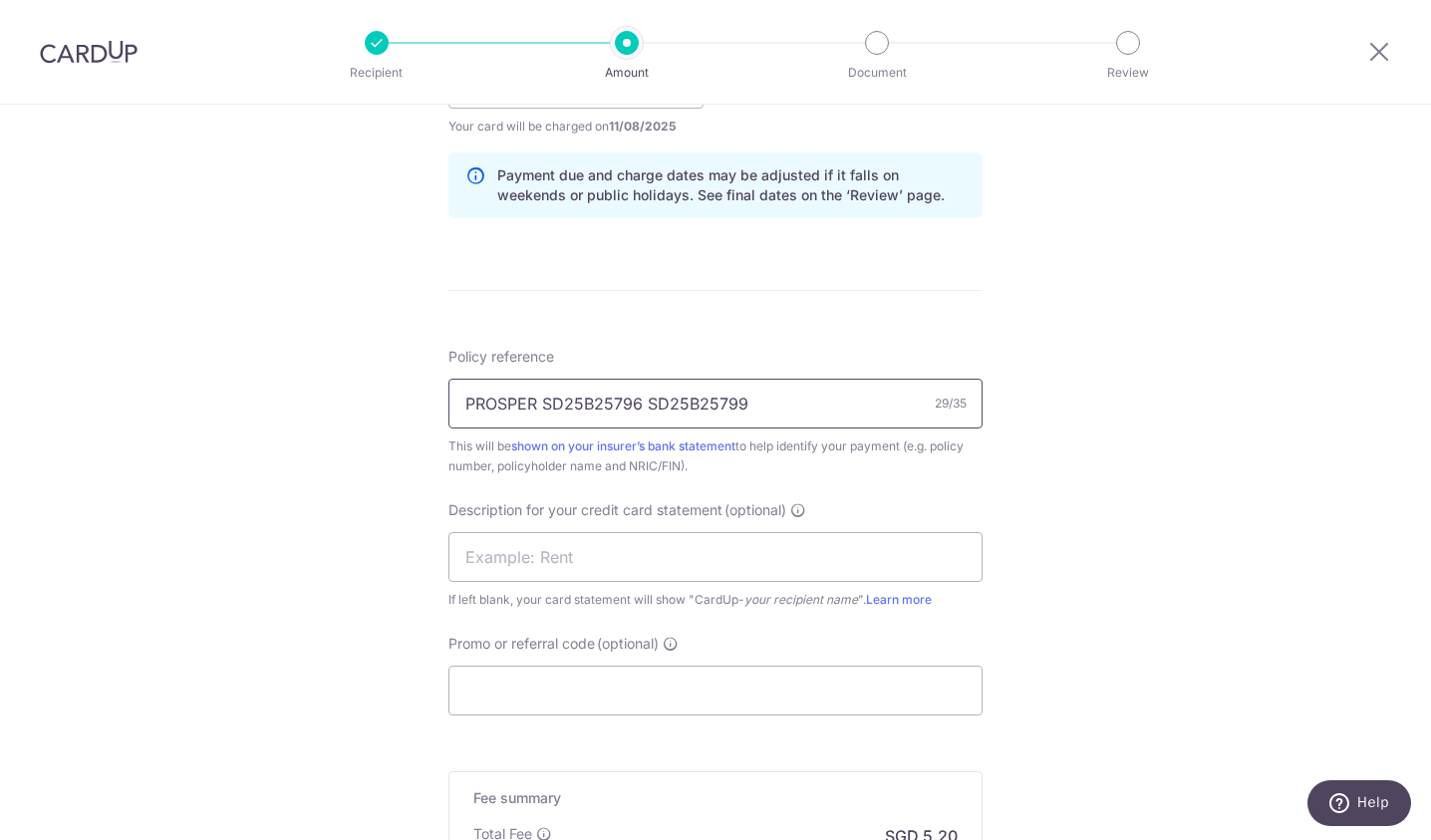 scroll, scrollTop: 996, scrollLeft: 0, axis: vertical 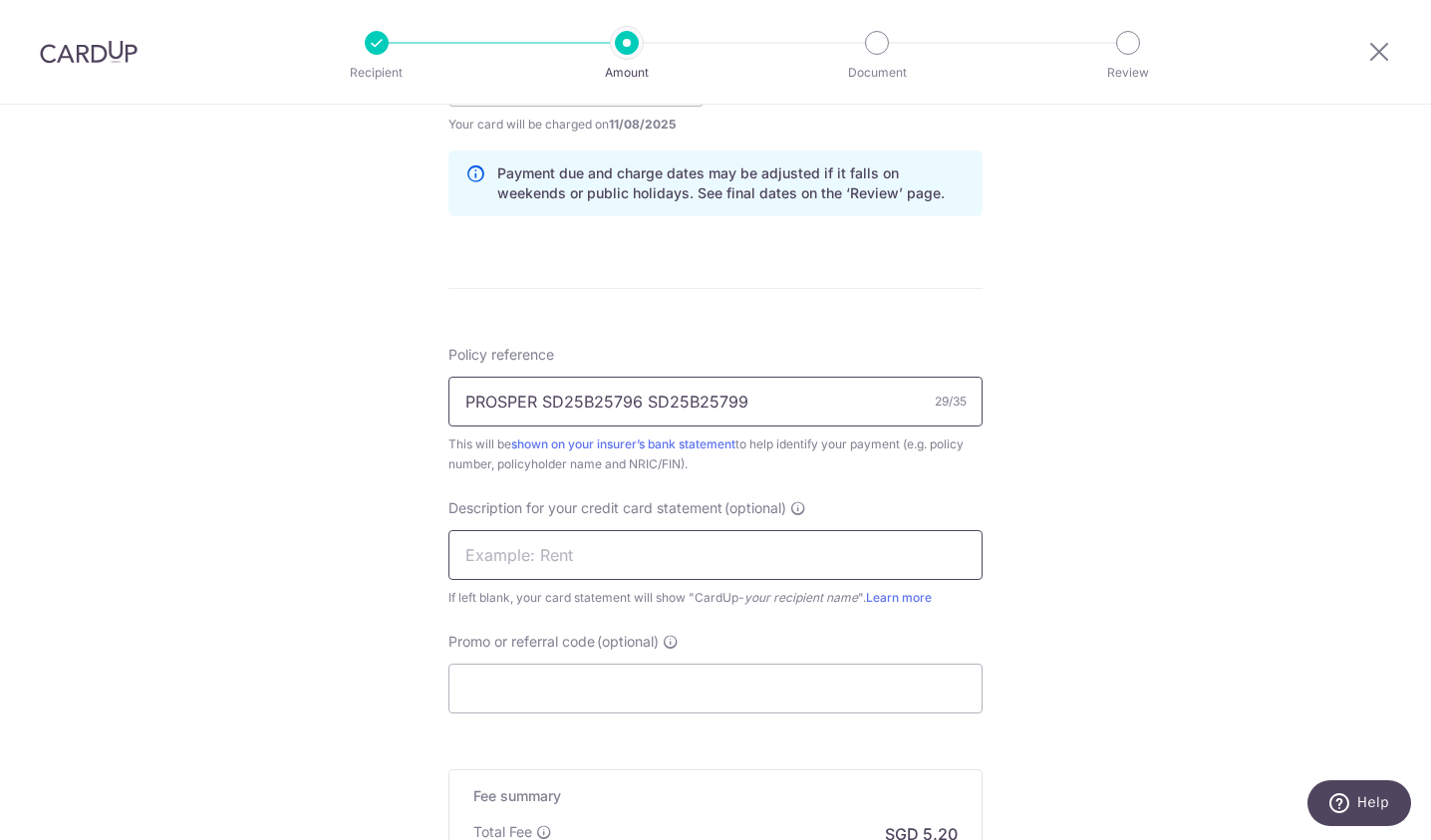 type on "PROSPER SD25B25796 SD25B25799" 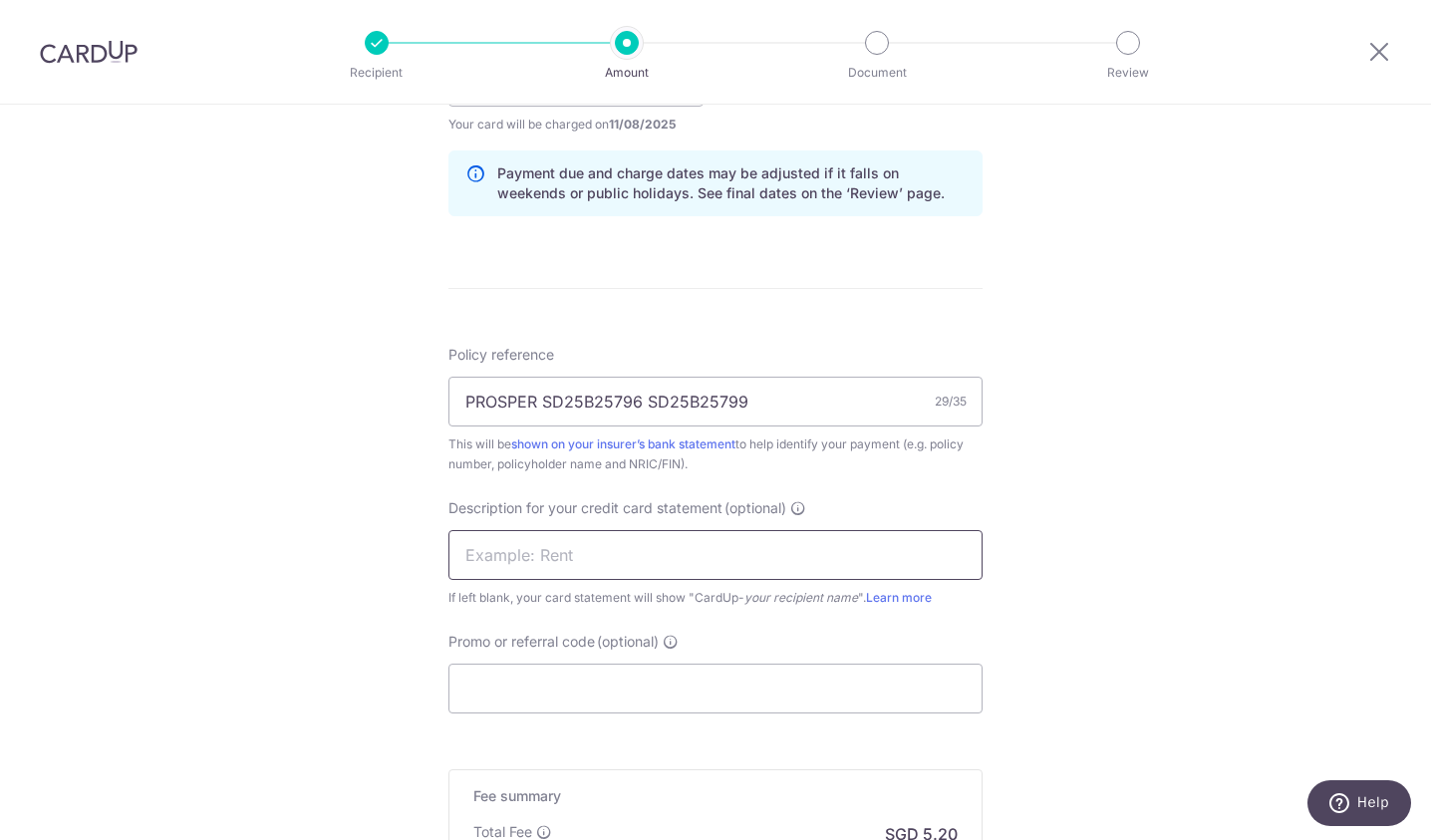 click at bounding box center (716, 555) 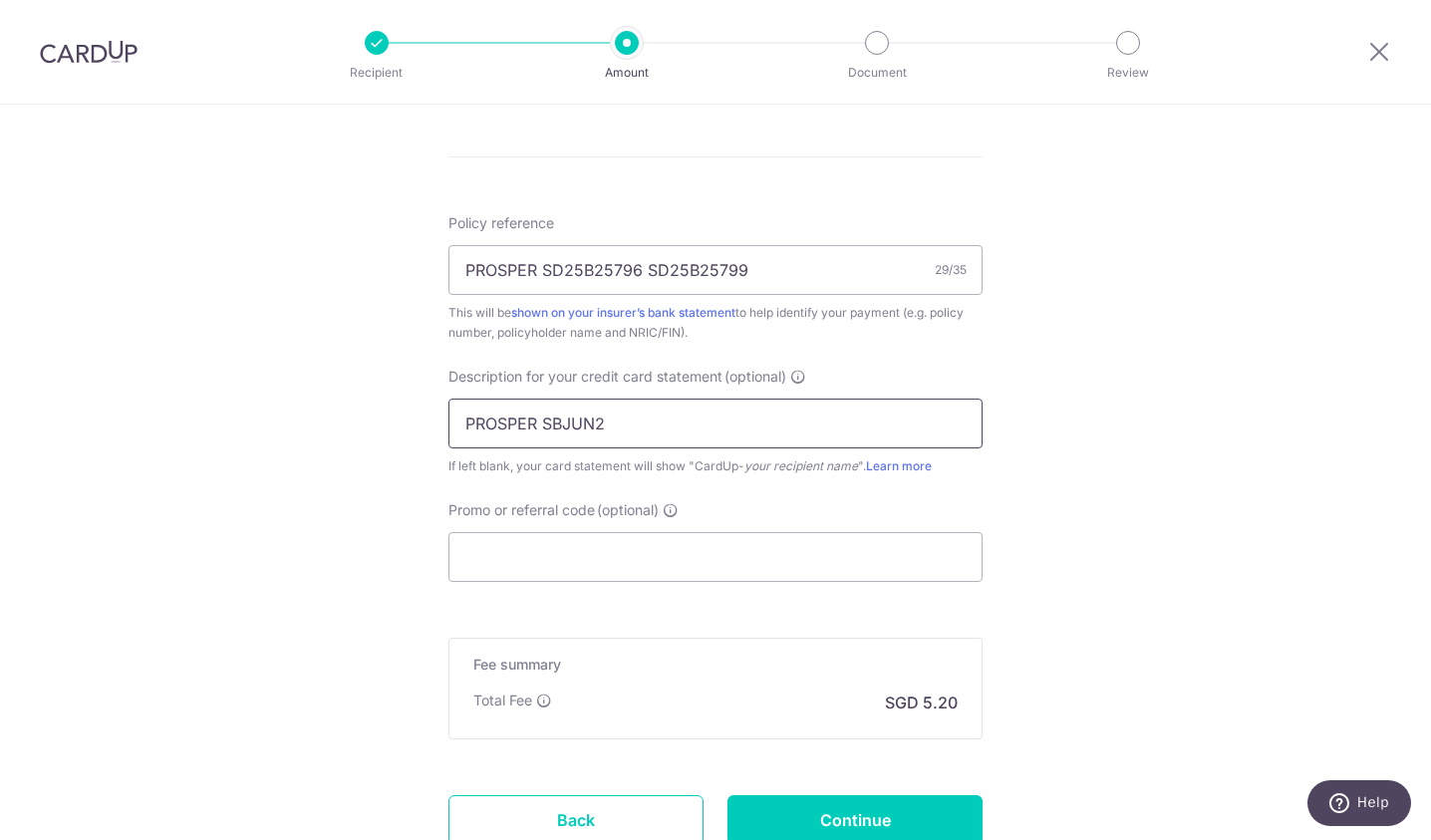 scroll, scrollTop: 1282, scrollLeft: 0, axis: vertical 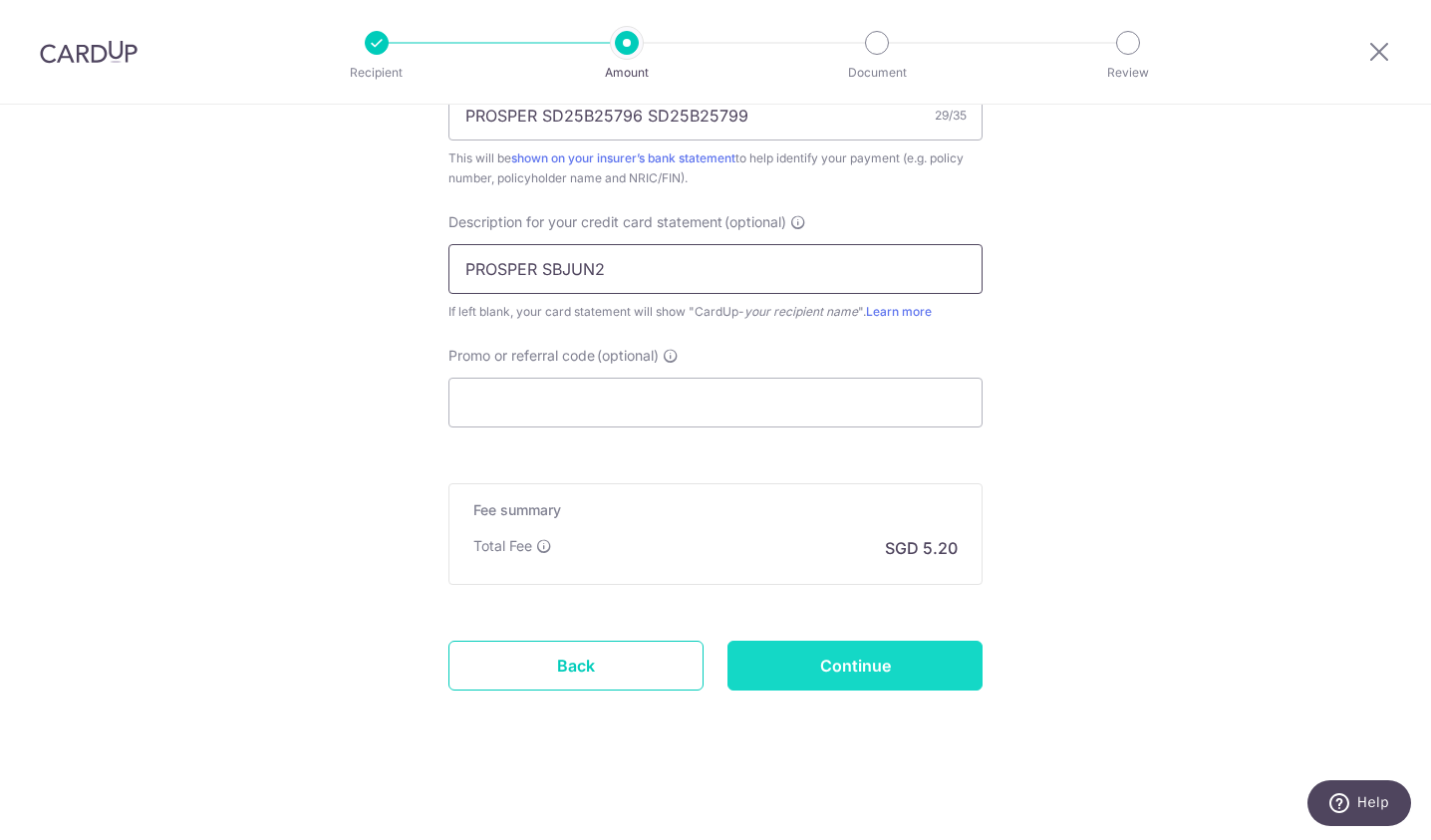 type on "PROSPER SBJUN2" 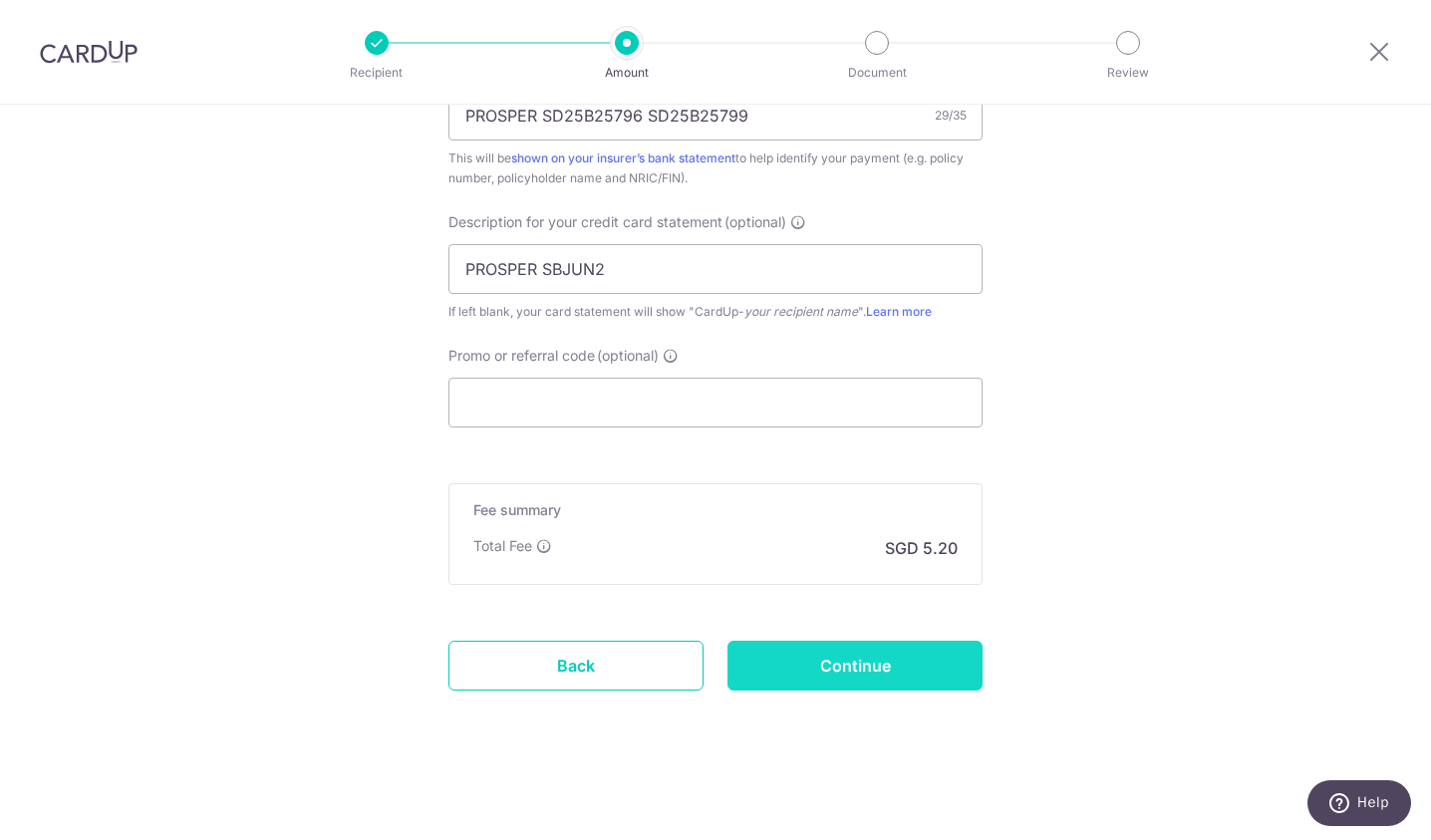 click on "Continue" at bounding box center [855, 666] 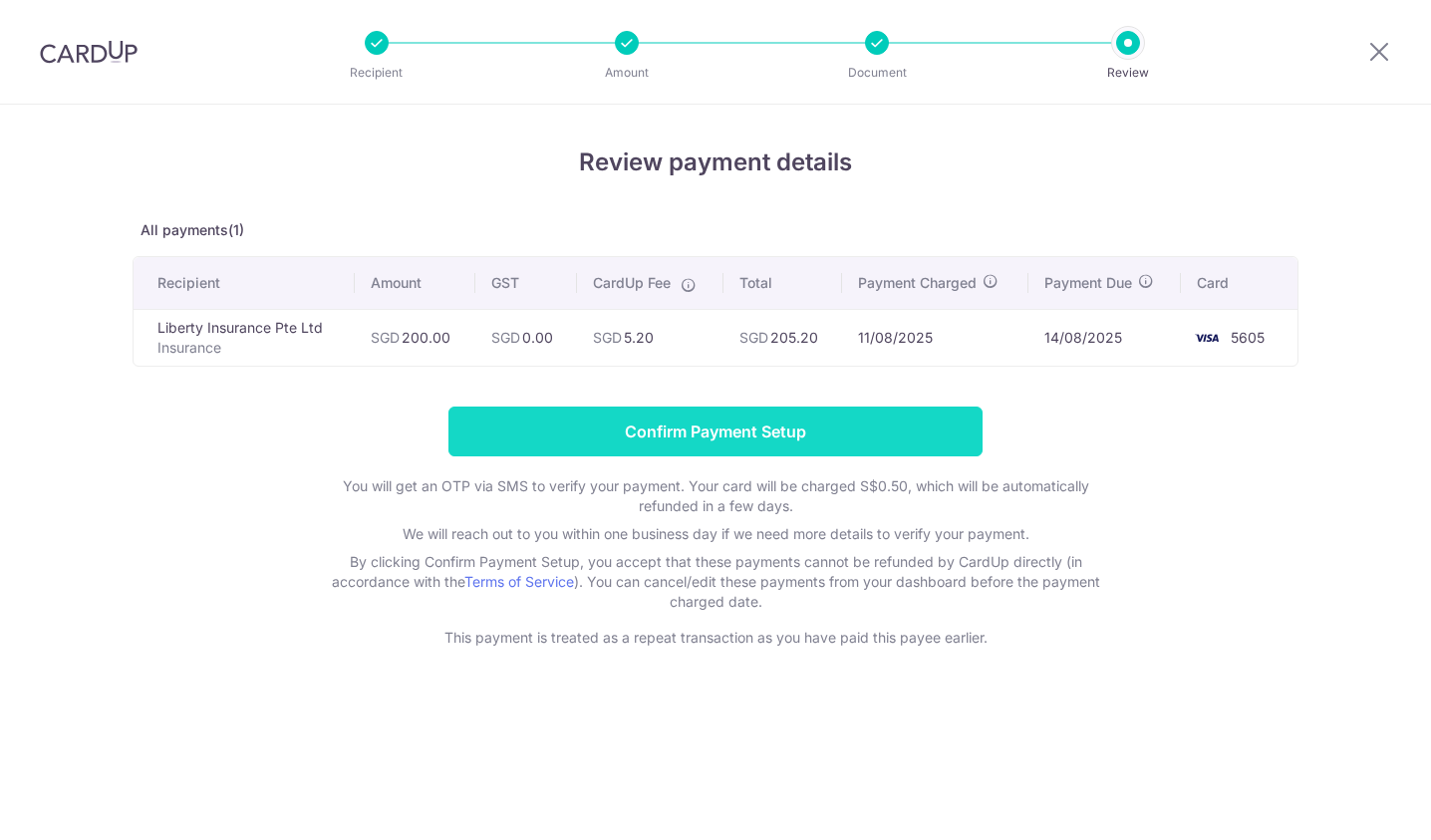 scroll, scrollTop: 0, scrollLeft: 0, axis: both 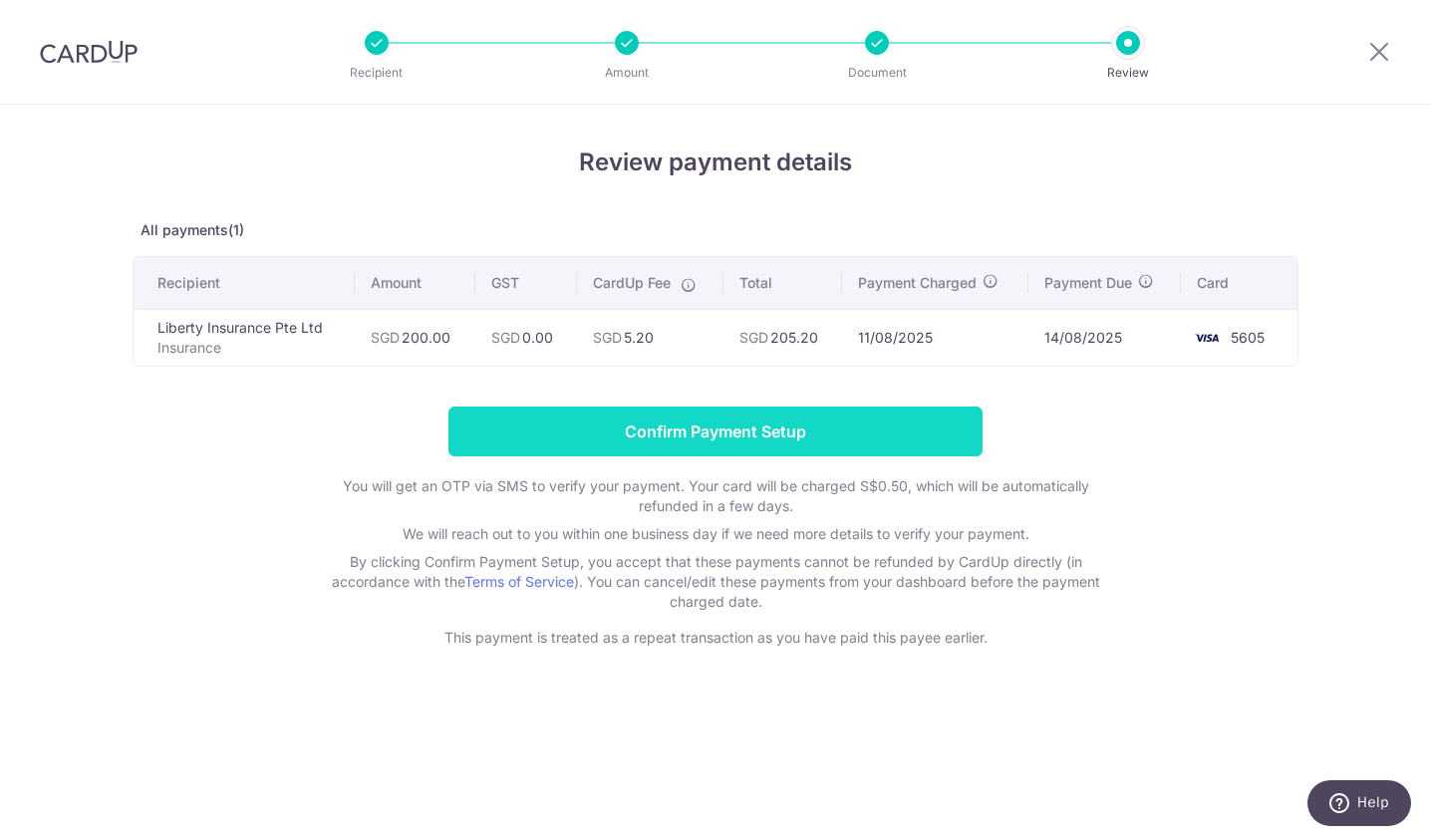 click on "Confirm Payment Setup" at bounding box center (716, 431) 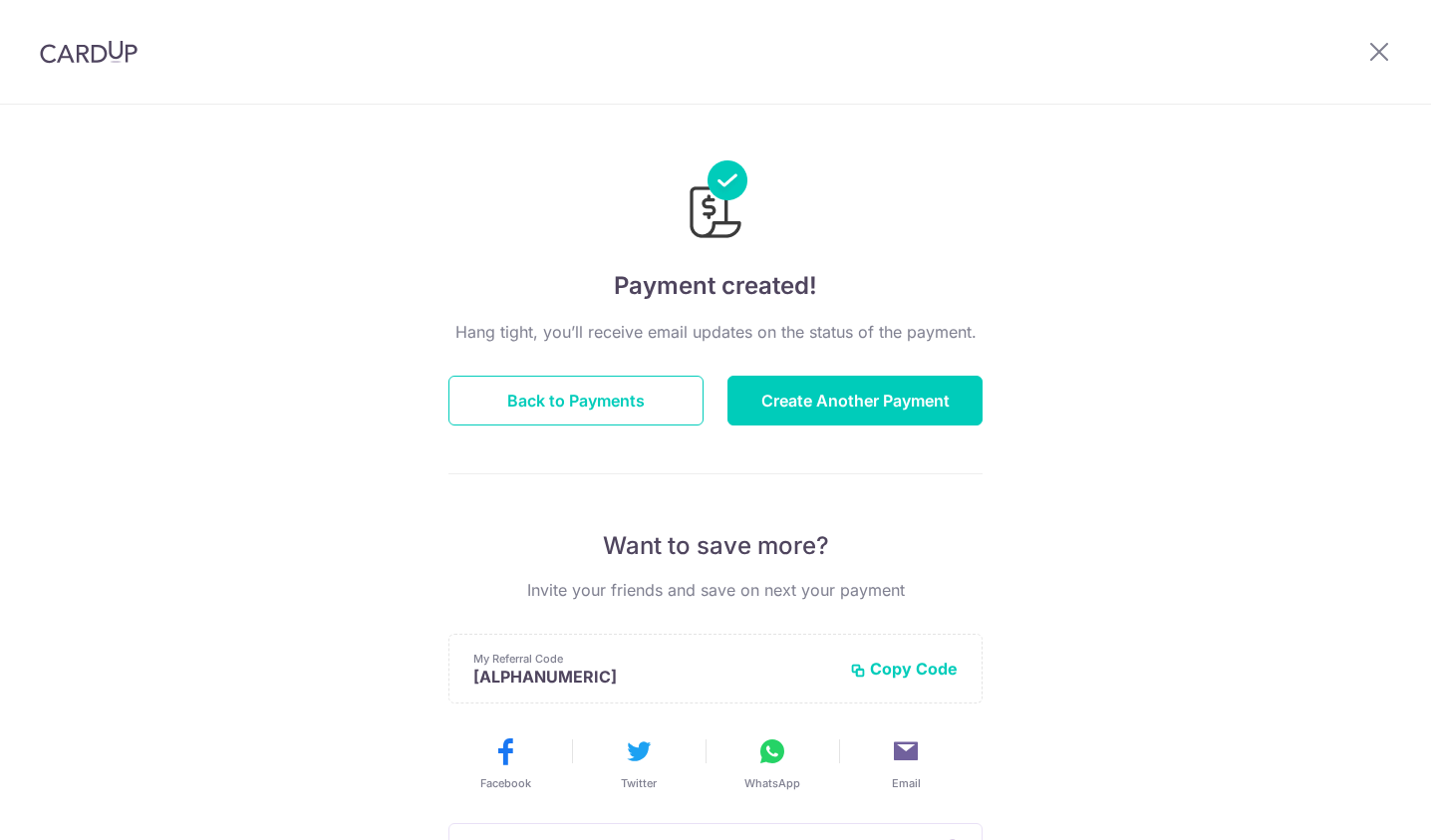 scroll, scrollTop: 0, scrollLeft: 0, axis: both 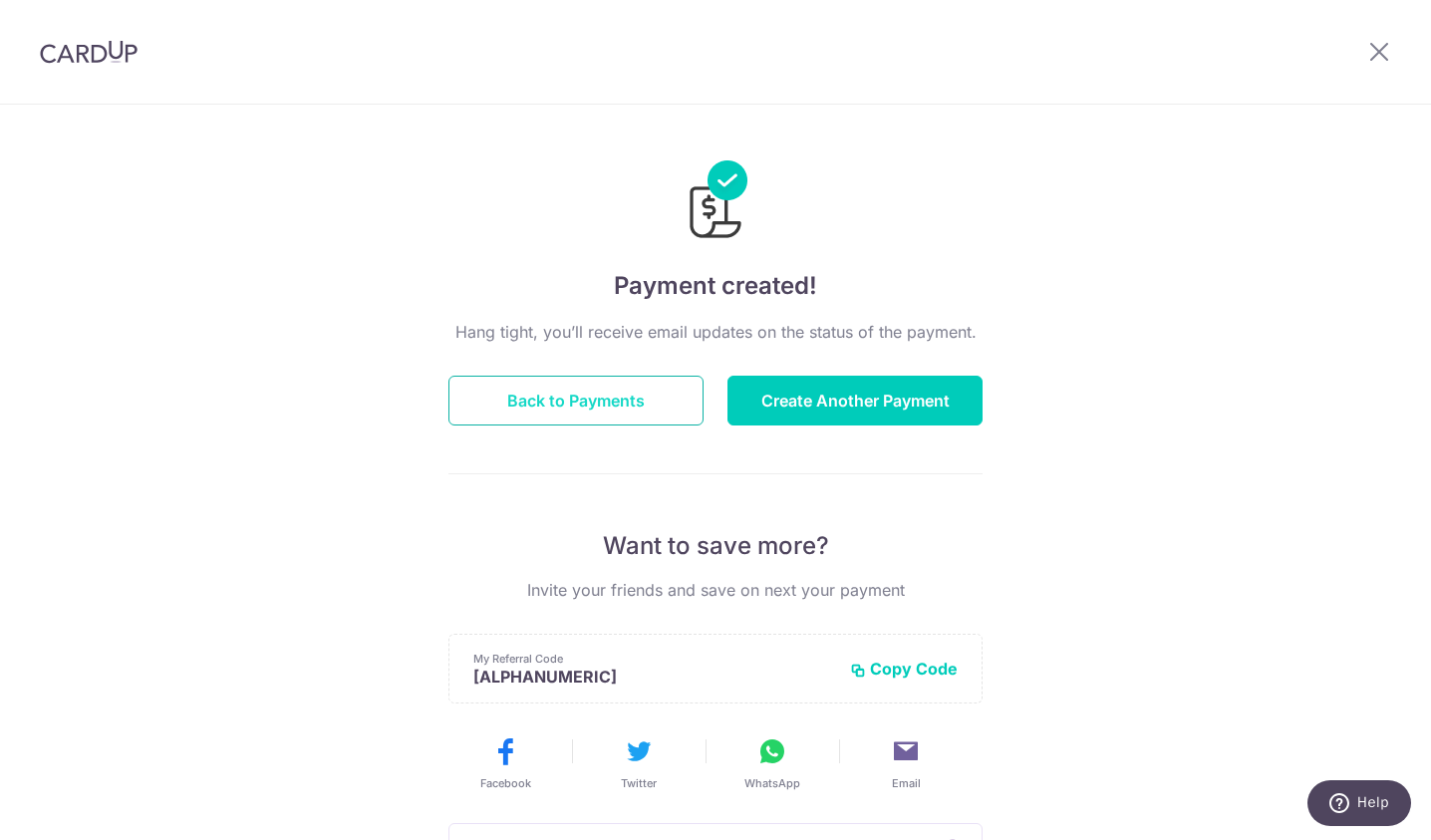 click on "Back to Payments" at bounding box center [576, 401] 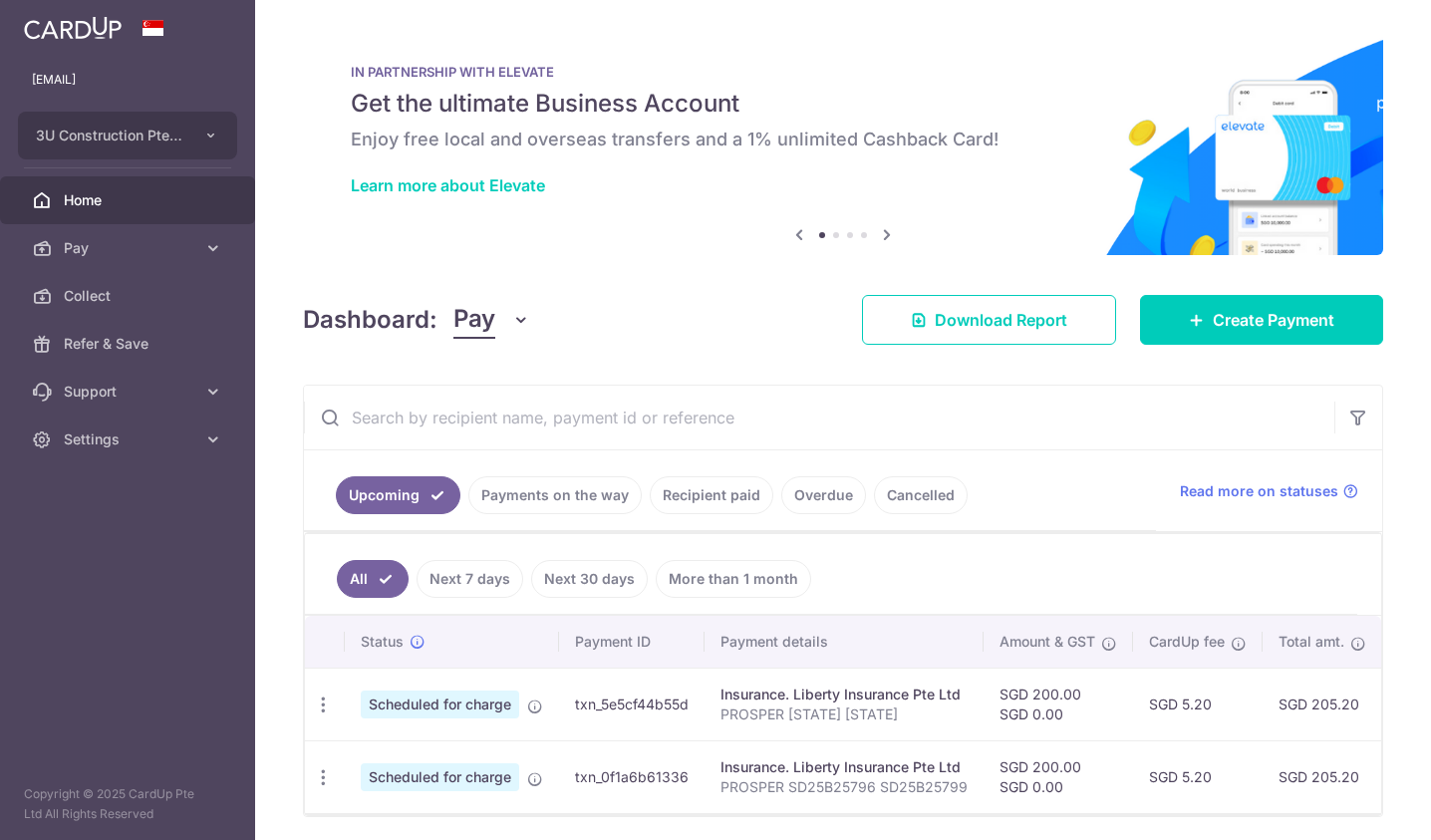 scroll, scrollTop: 0, scrollLeft: 0, axis: both 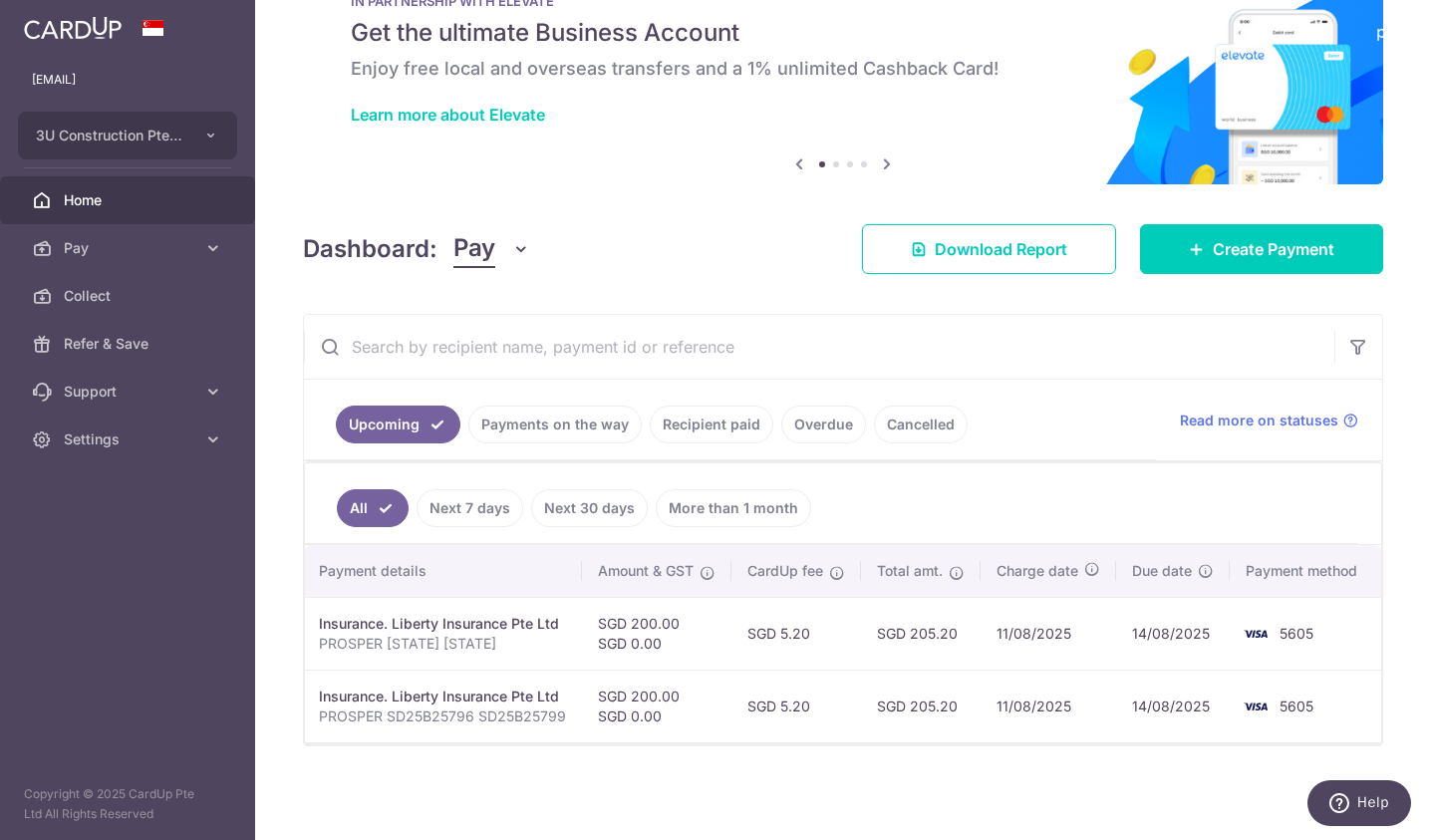 click on "×
Pause Schedule
Pause all future payments in this series
Pause just this one payment
By clicking below, you confirm you are pausing this payment to   on  . Payments can be unpaused at anytime prior to payment taken date.
Confirm
Cancel Schedule
Cancel all future payments in this series
Cancel just this one payment
Confirm
Approve Payment
Recipient Bank Details" at bounding box center [843, 420] 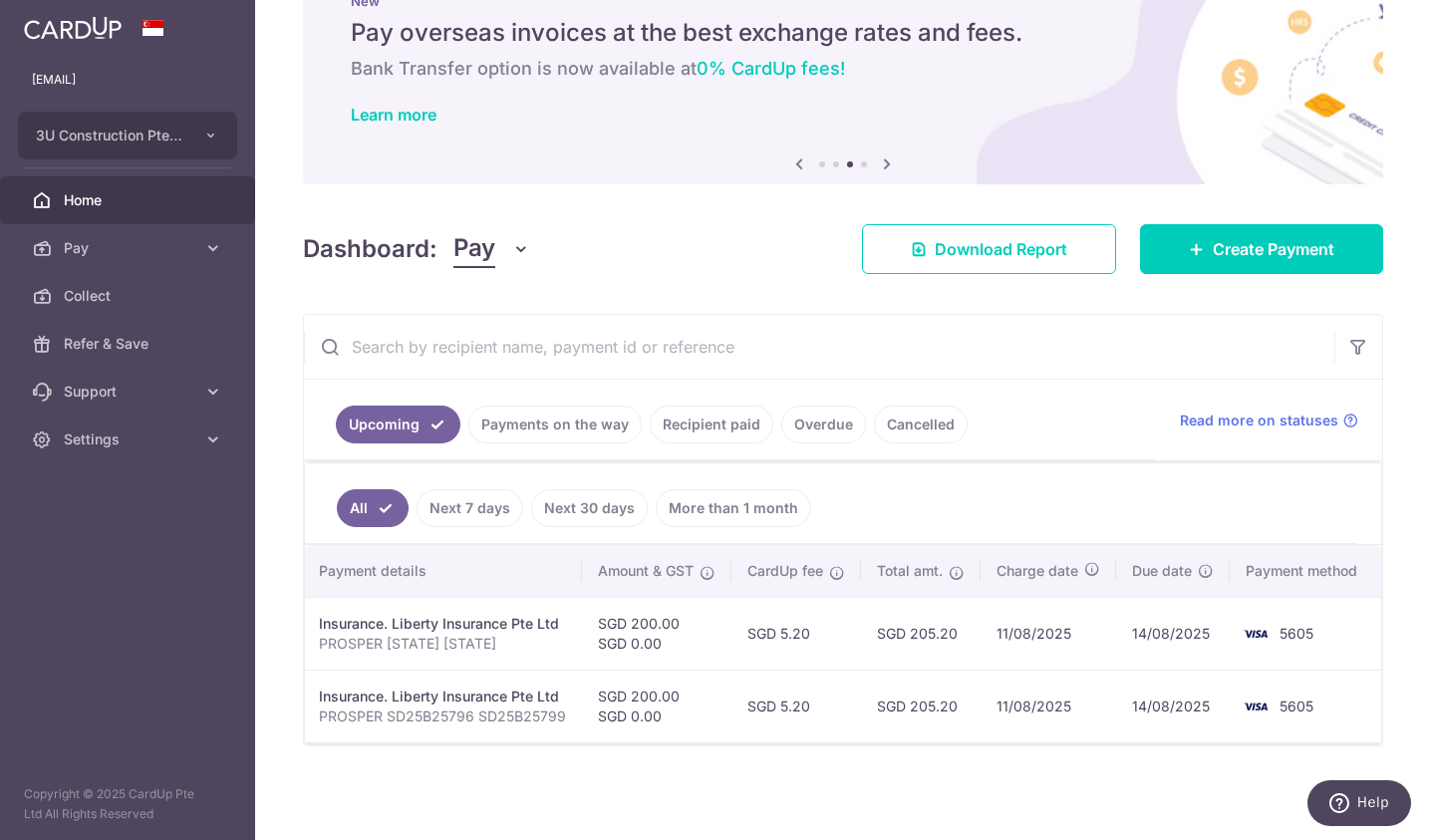 click at bounding box center [819, 347] 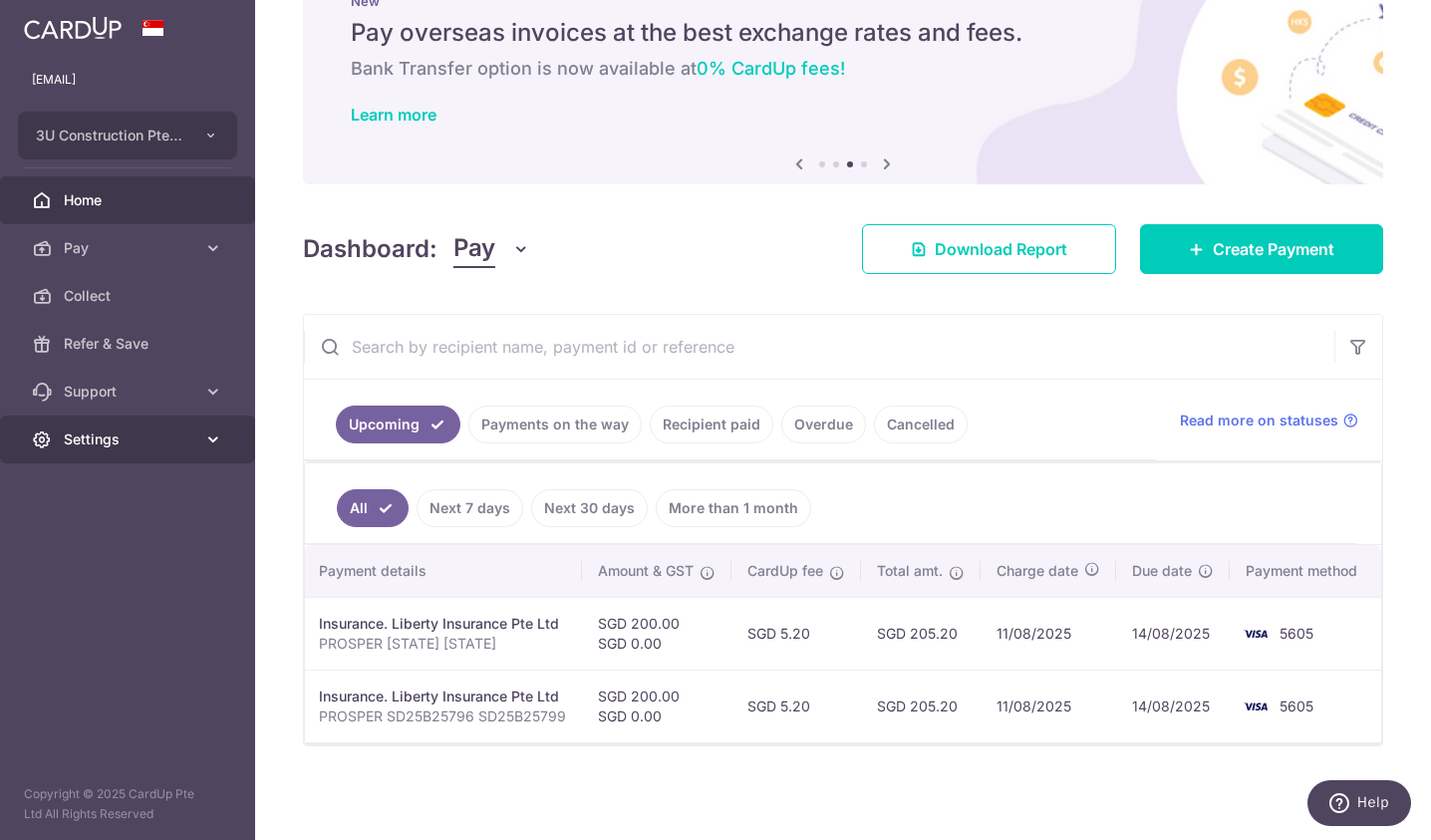 click on "Settings" at bounding box center [130, 439] 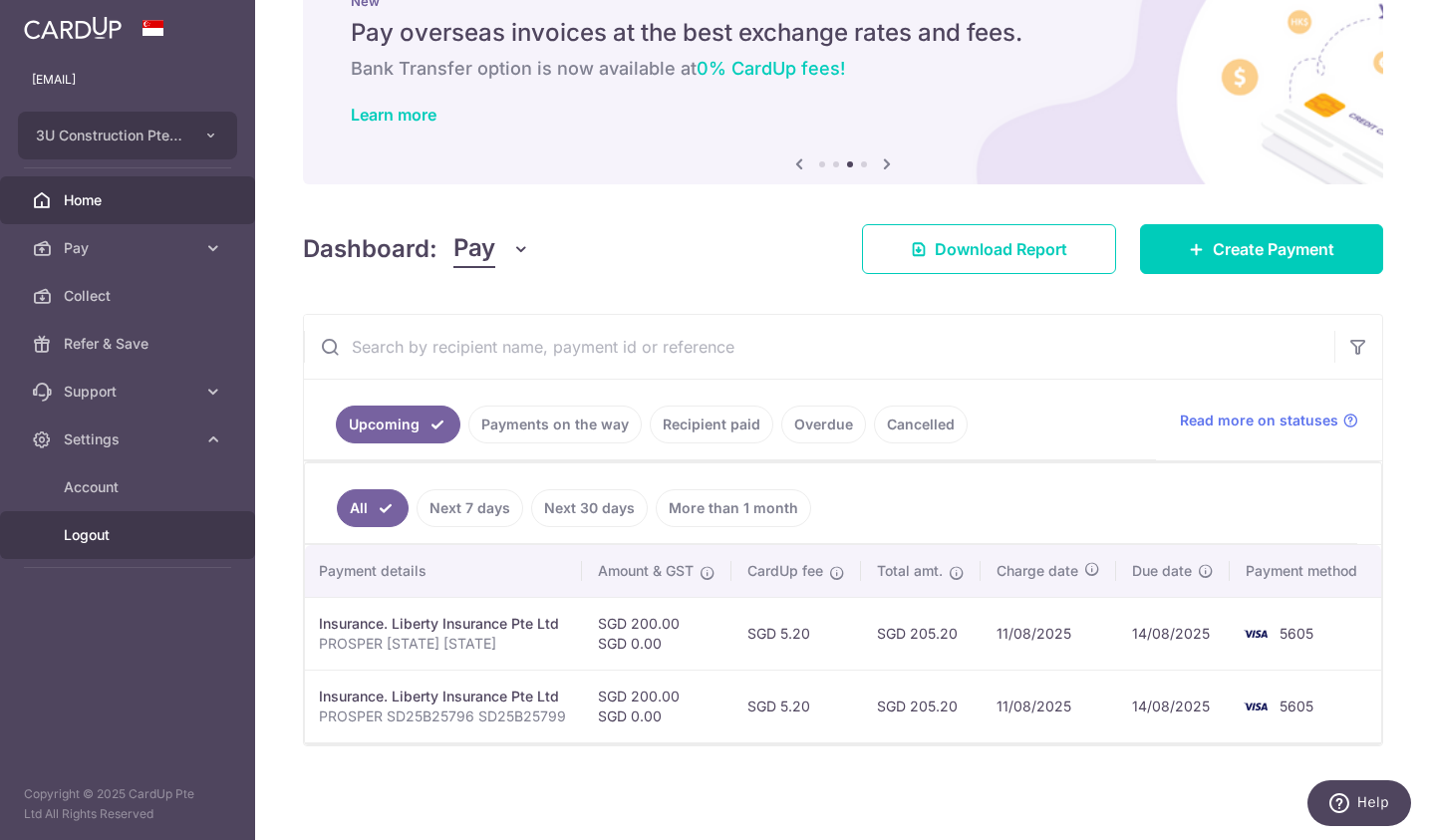 click on "Logout" at bounding box center (130, 535) 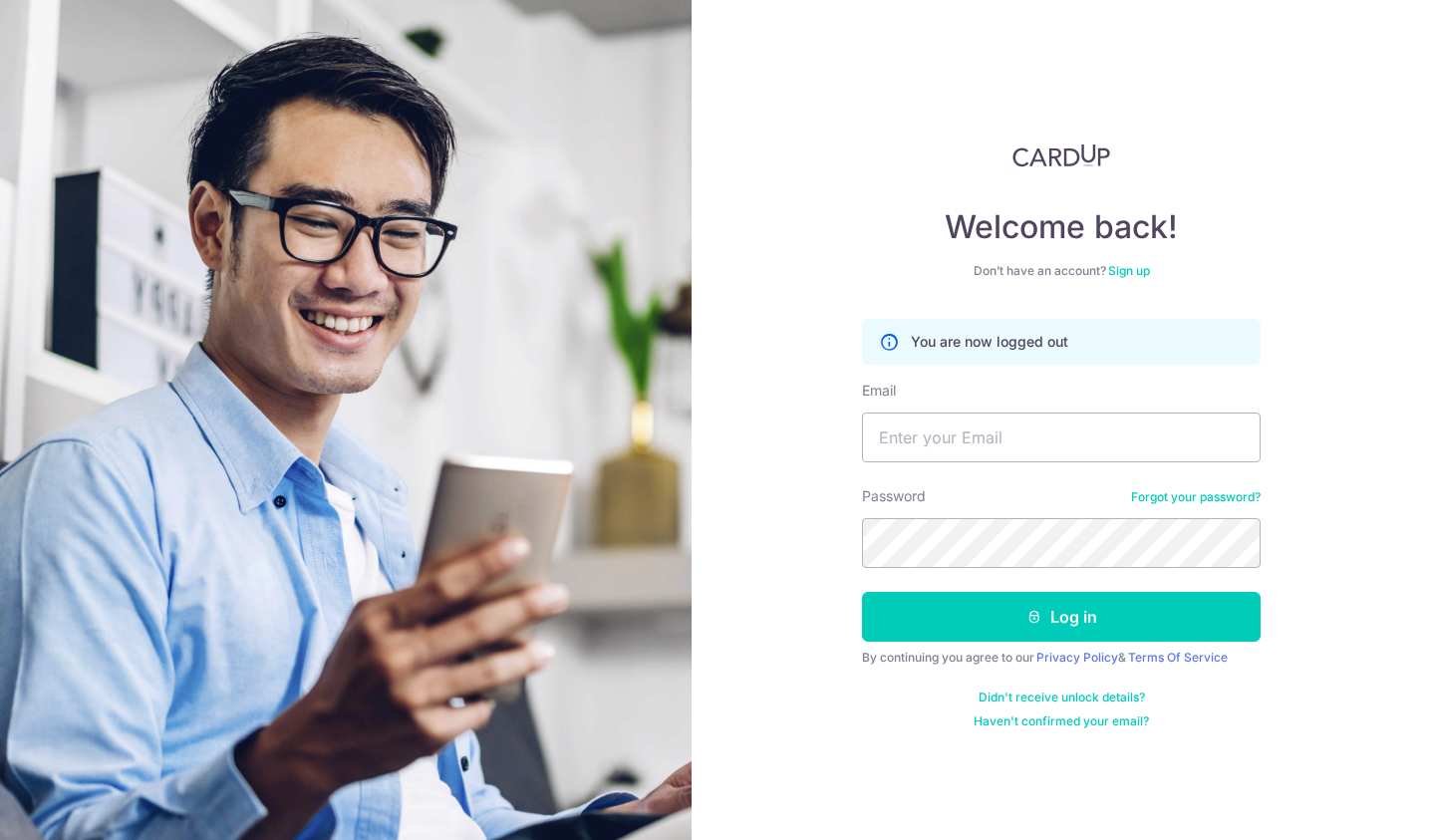scroll, scrollTop: 0, scrollLeft: 0, axis: both 